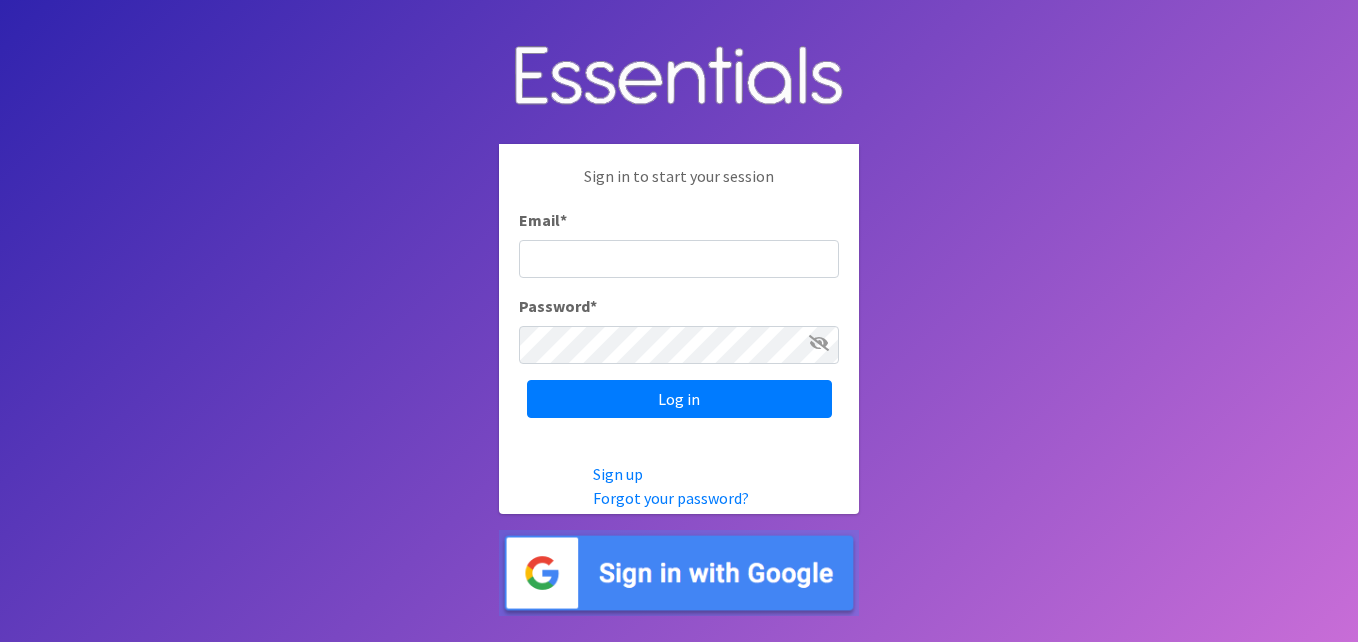 scroll, scrollTop: 0, scrollLeft: 0, axis: both 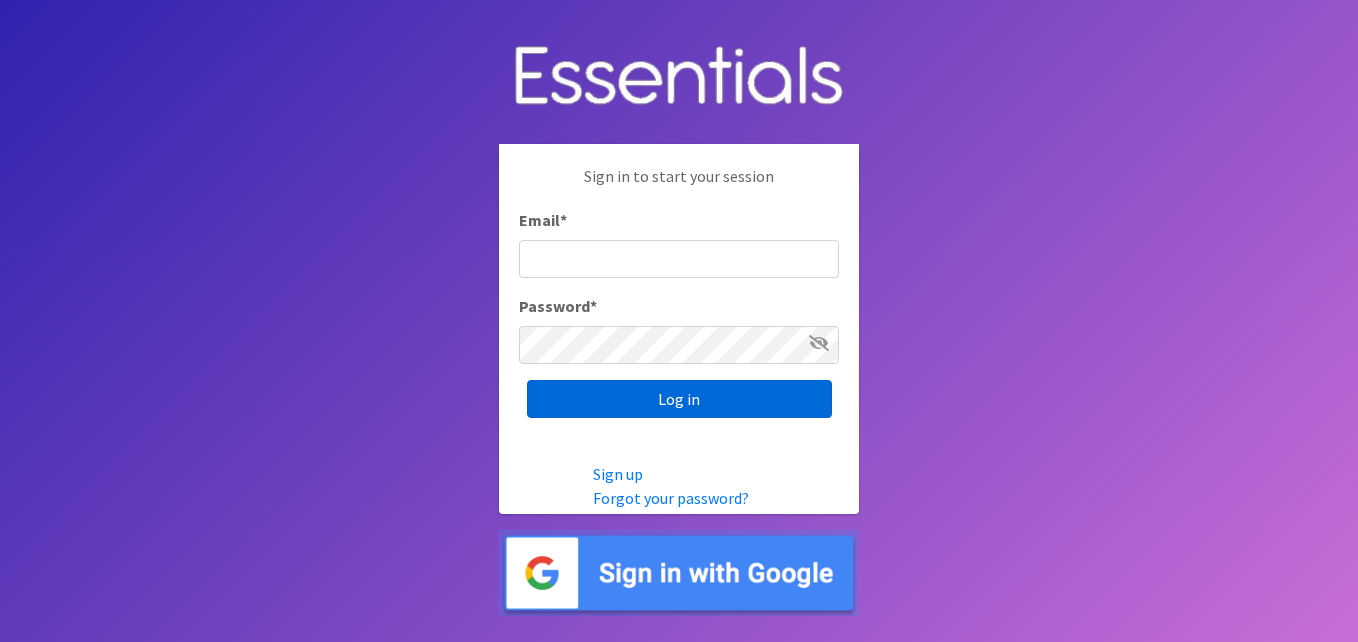 type on "[EMAIL_ADDRESS][DOMAIN_NAME]" 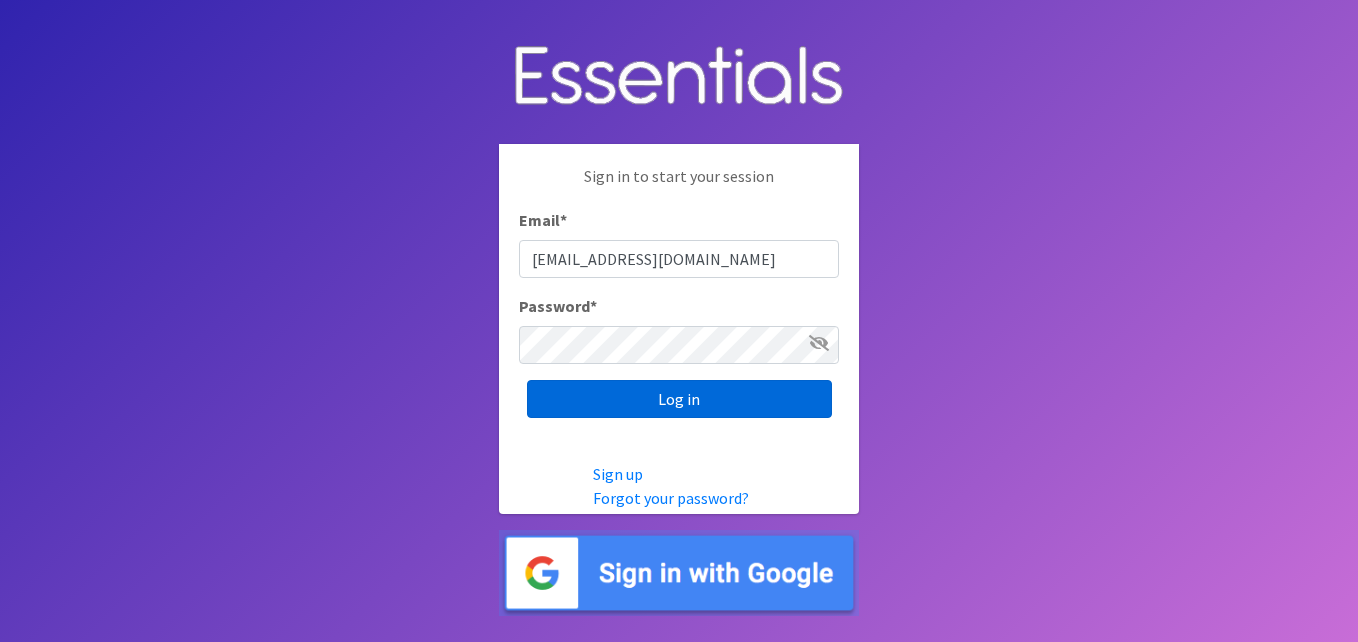 click on "Log in" at bounding box center [679, 399] 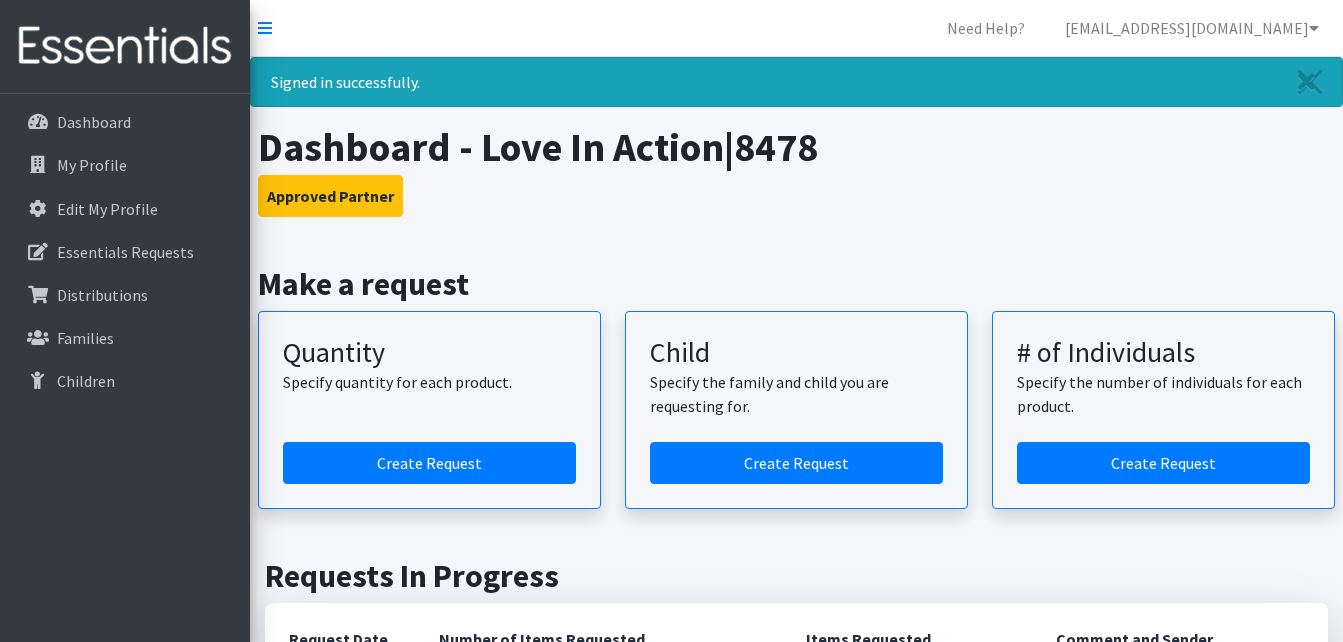 scroll, scrollTop: 0, scrollLeft: 0, axis: both 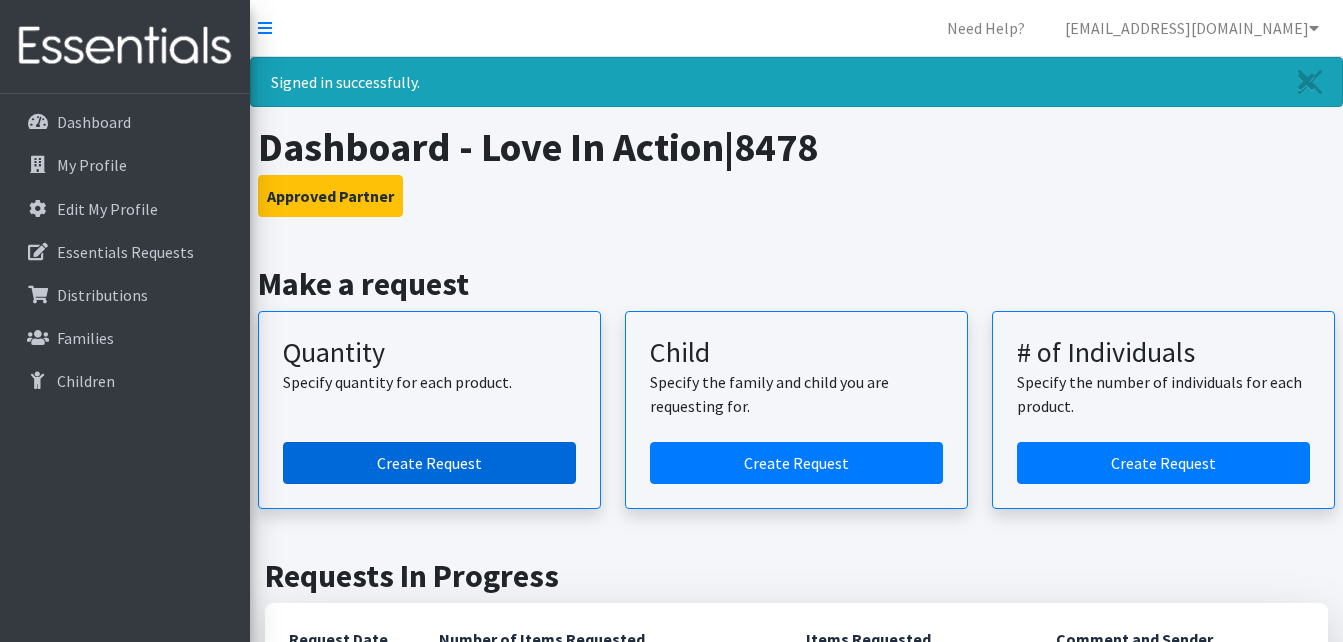 click on "Create Request" at bounding box center [429, 463] 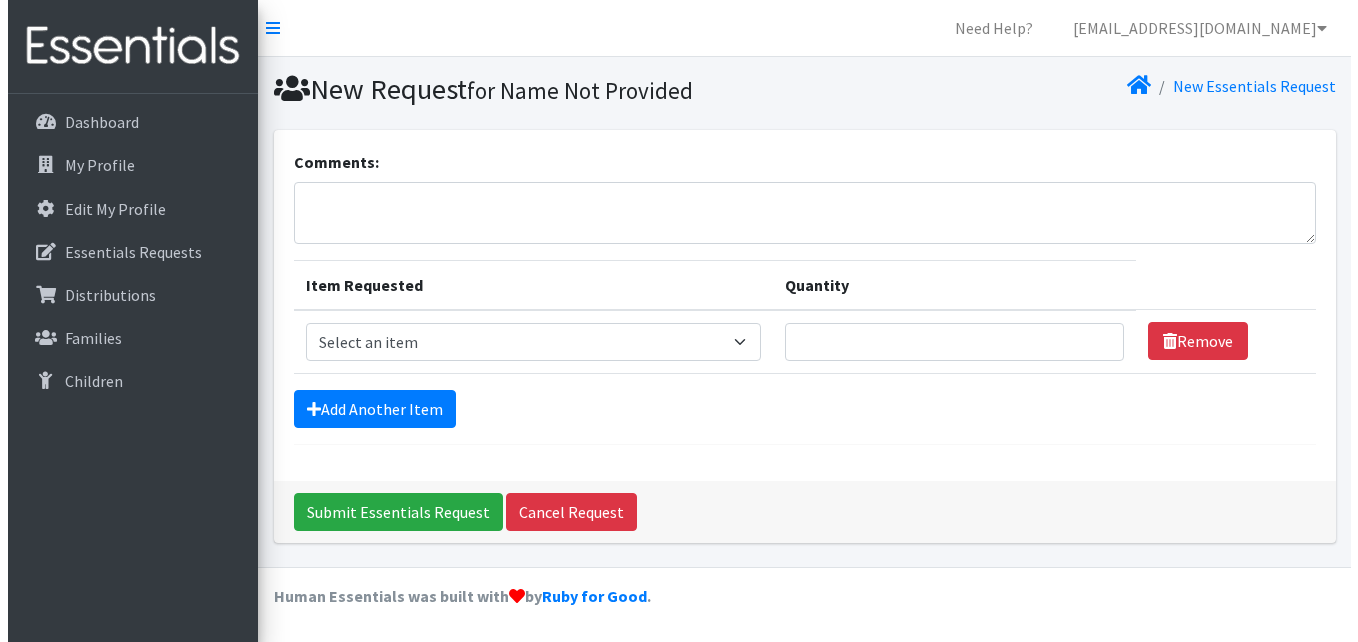 scroll, scrollTop: 0, scrollLeft: 0, axis: both 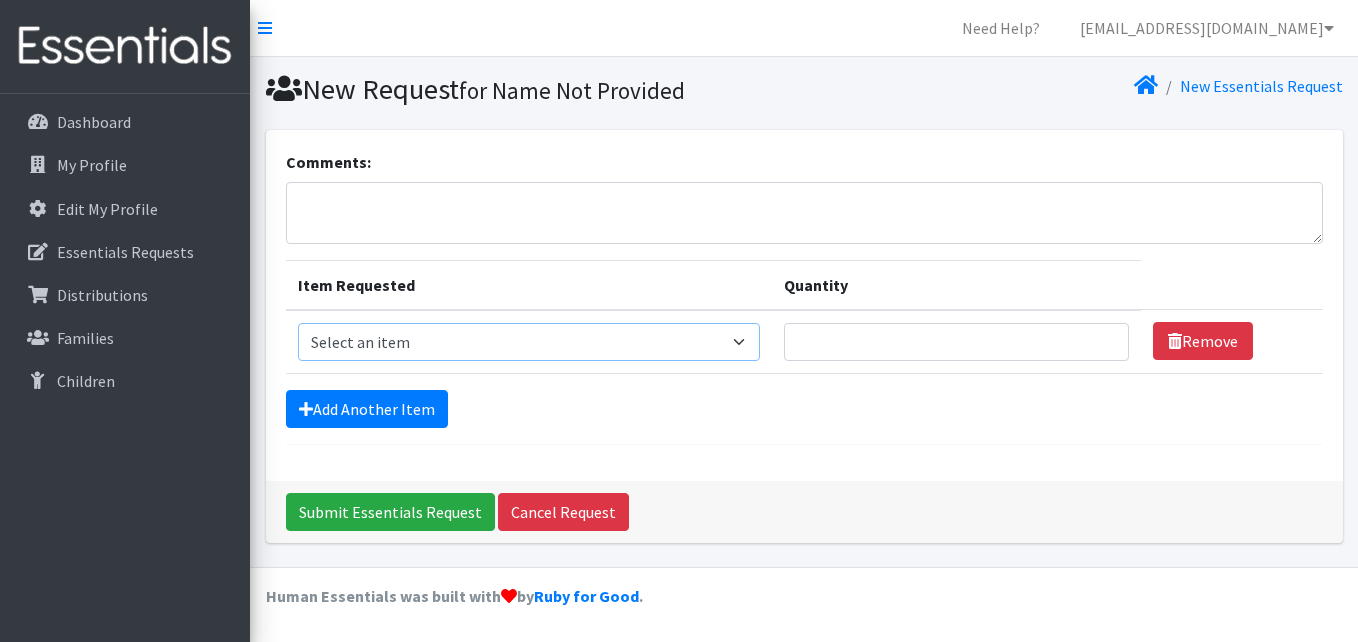 click on "Select an item
F&D Men L/XL (38-50in waist) x48
F&D Men S/M (28-40in waist) x56
F&D Women L/XL (38-50in waist) x40
F&D Women S/M (28-40in waist) x48
Fly&Dry Potty Kit- 2T/3T Boy
Fly&Dry Potty Kit- 2T/3T Girl
Fly&Dry Potty Kit- 3T/4T Boy
Fly&Dry Potty Kit- 3T/4T Girl
Fly&Dry Potty Kit- 4T/5T Boy
Kids (Newborn)
Kids (Size 1)
Kids (Size 2)
Kids (Size 3)
Kids (Size 4)
Kids (Size 5)
Kids (Size 6)
Kids Swim Diaper (Size 4)
Kids Swim Diaper (Size 5)
Pull-Ups Case 2T/3T x68
Pull-Ups Case 3T/4T x64
Pull-Ups Case 4T/5T x56
TBPB Period Pad Kit (25ct + 5 liners)
TBPB Period Tampon Kit (25ct + 5 liners)
Tidal Babe Only - Kit, Large Cup
Tidal Babe Only - Kit, Refill for Cup
Tidal Babe Only - Kit, Small Cup
Wipes Case 180/6 Small Packs x1080" at bounding box center (529, 342) 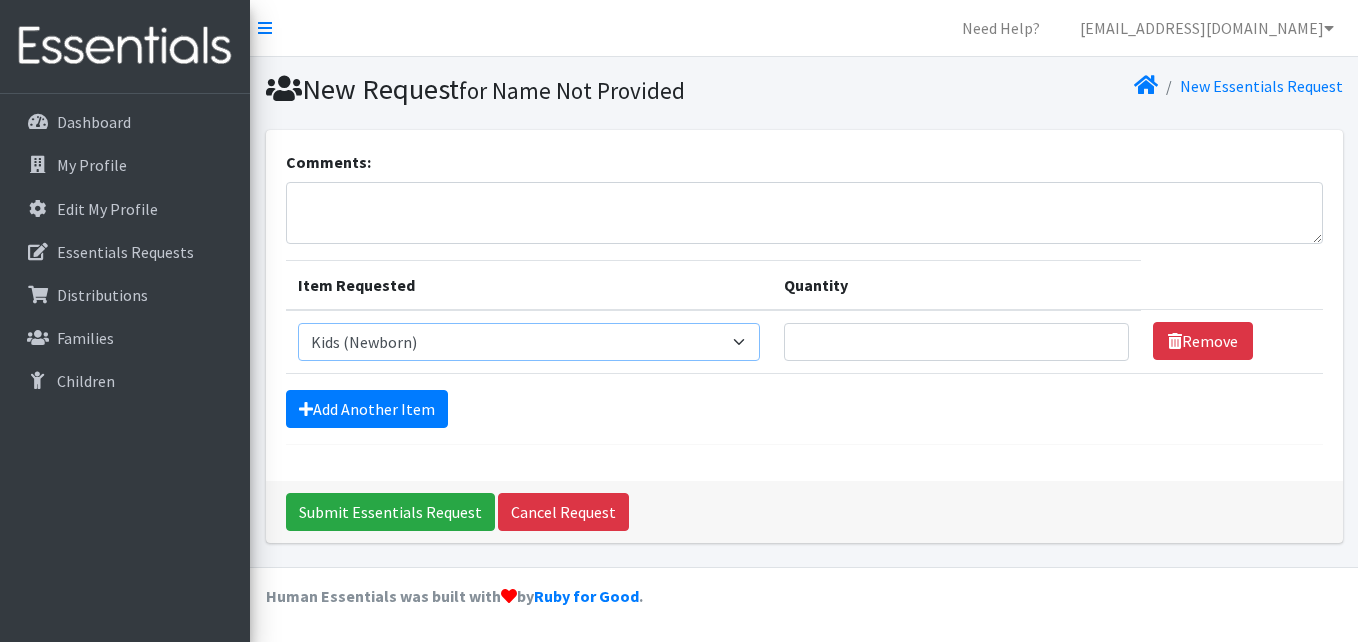 click on "Select an item
F&D Men L/XL (38-50in waist) x48
F&D Men S/M (28-40in waist) x56
F&D Women L/XL (38-50in waist) x40
F&D Women S/M (28-40in waist) x48
Fly&Dry Potty Kit- 2T/3T Boy
Fly&Dry Potty Kit- 2T/3T Girl
Fly&Dry Potty Kit- 3T/4T Boy
Fly&Dry Potty Kit- 3T/4T Girl
Fly&Dry Potty Kit- 4T/5T Boy
Kids (Newborn)
Kids (Size 1)
Kids (Size 2)
Kids (Size 3)
Kids (Size 4)
Kids (Size 5)
Kids (Size 6)
Kids Swim Diaper (Size 4)
Kids Swim Diaper (Size 5)
Pull-Ups Case 2T/3T x68
Pull-Ups Case 3T/4T x64
Pull-Ups Case 4T/5T x56
TBPB Period Pad Kit (25ct + 5 liners)
TBPB Period Tampon Kit (25ct + 5 liners)
Tidal Babe Only - Kit, Large Cup
Tidal Babe Only - Kit, Refill for Cup
Tidal Babe Only - Kit, Small Cup
Wipes Case 180/6 Small Packs x1080" at bounding box center [529, 342] 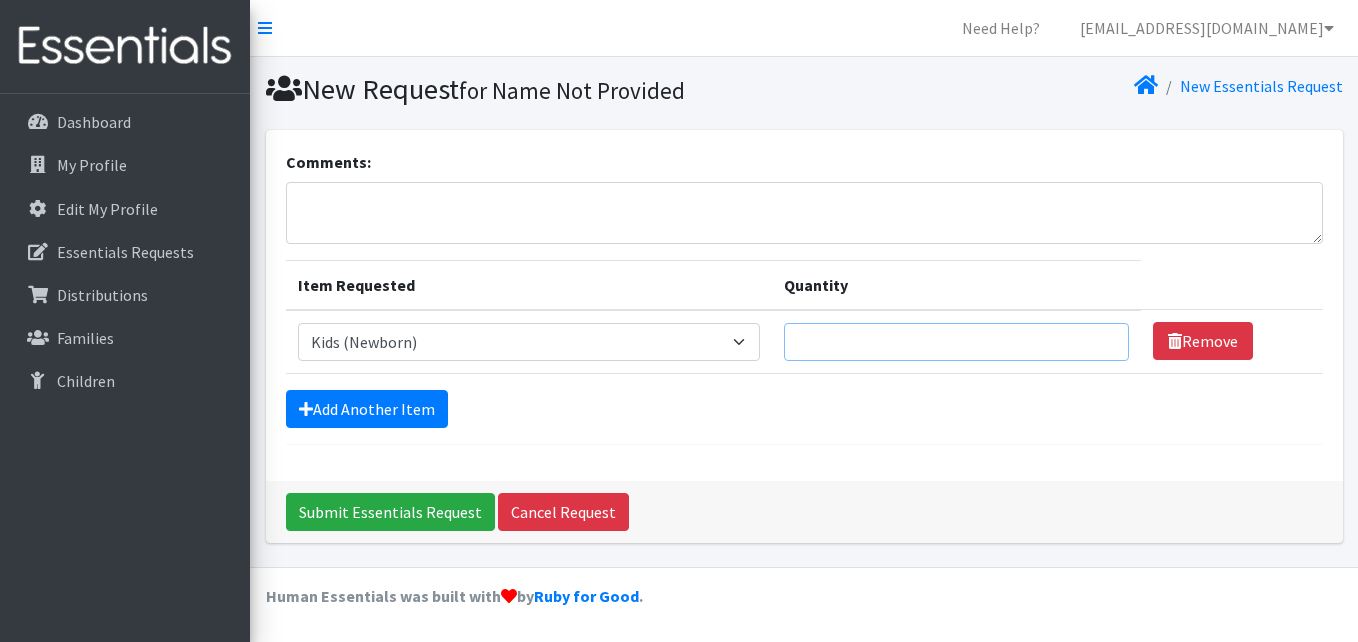 click on "Quantity" at bounding box center (956, 342) 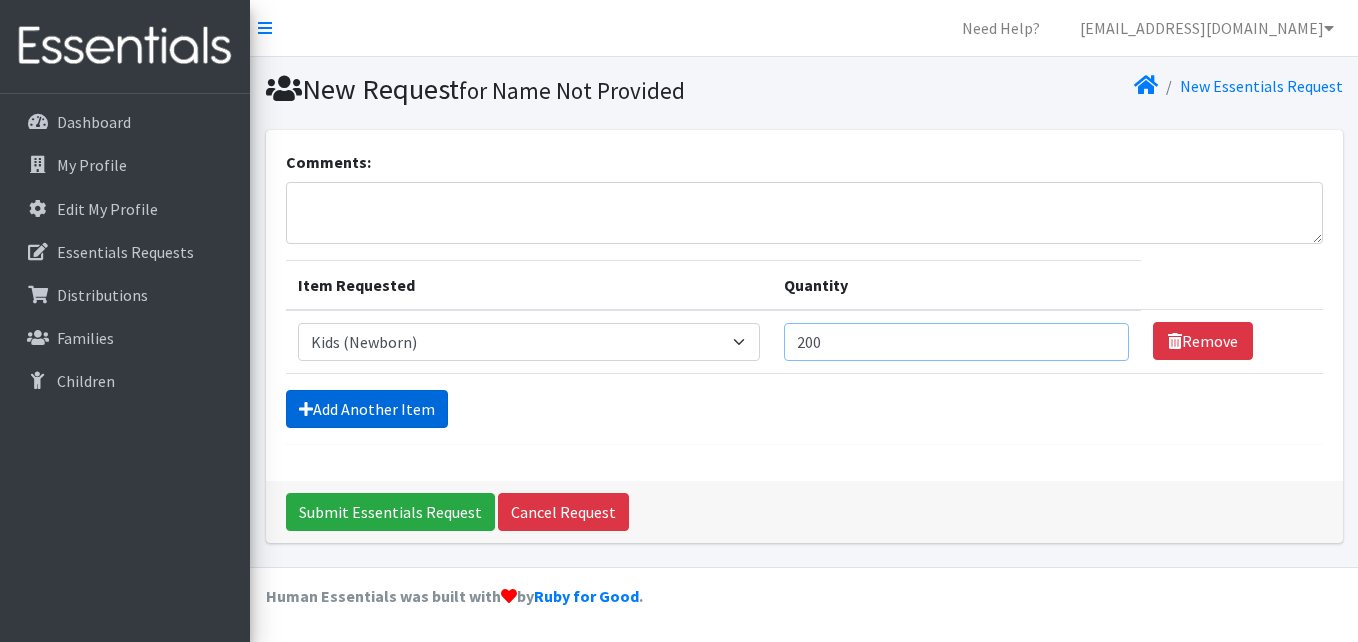 type on "200" 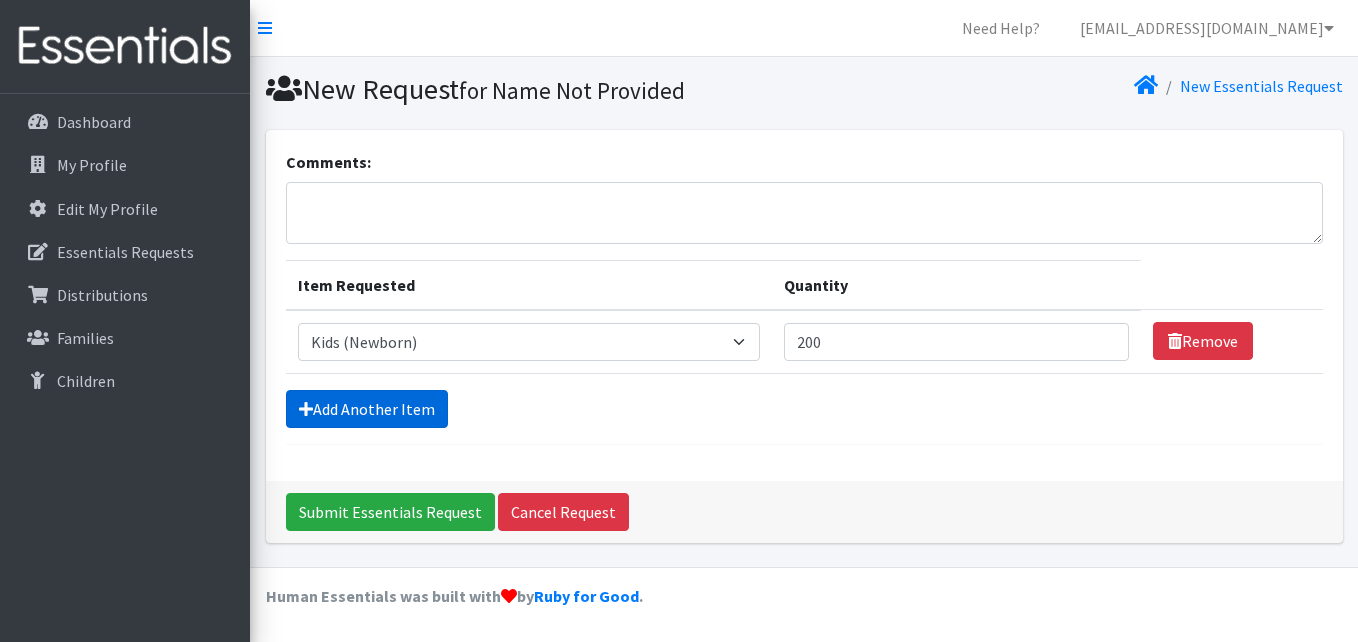 click on "Add Another Item" at bounding box center [367, 409] 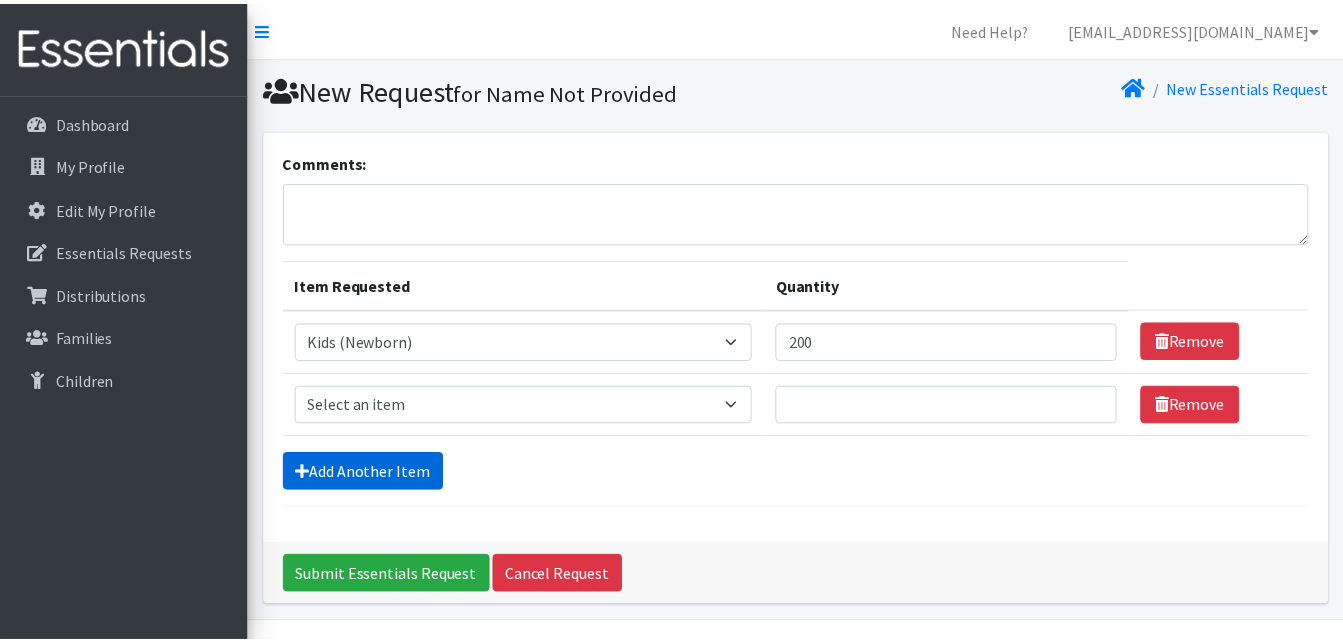 scroll, scrollTop: 55, scrollLeft: 0, axis: vertical 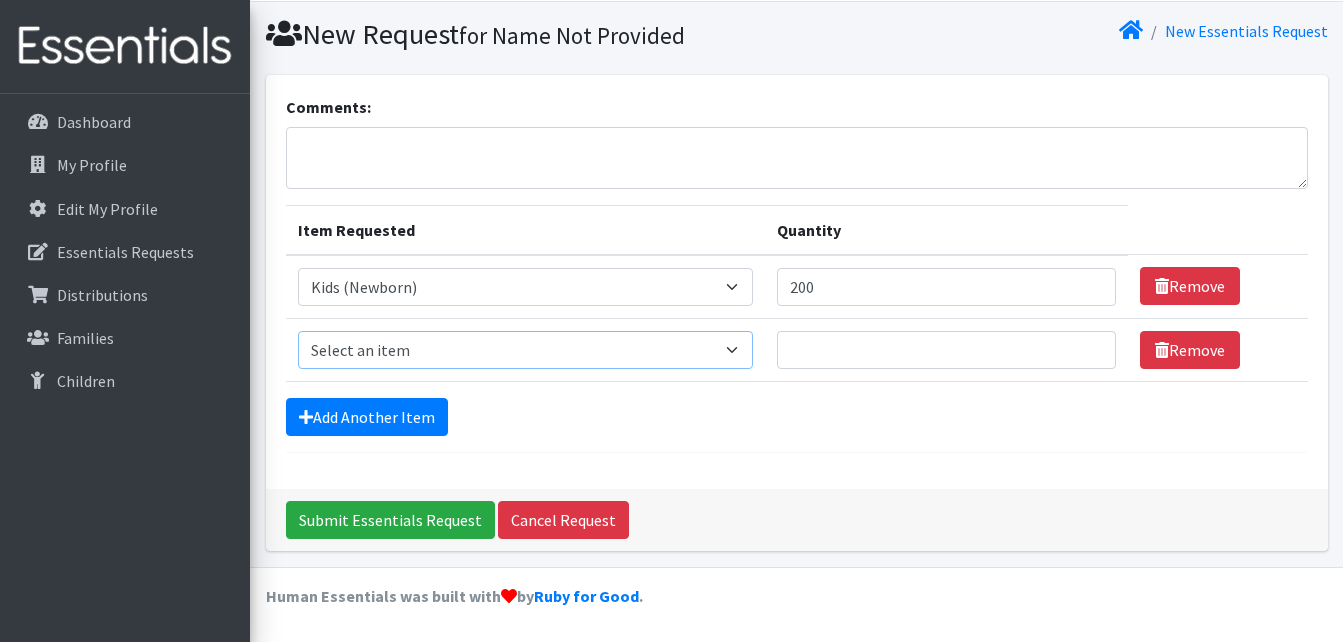 click on "Select an item
F&D Men L/XL (38-50in waist) x48
F&D Men S/M (28-40in waist) x56
F&D Women L/XL (38-50in waist) x40
F&D Women S/M (28-40in waist) x48
Fly&Dry Potty Kit- 2T/3T Boy
Fly&Dry Potty Kit- 2T/3T Girl
Fly&Dry Potty Kit- 3T/4T Boy
Fly&Dry Potty Kit- 3T/4T Girl
Fly&Dry Potty Kit- 4T/5T Boy
Kids (Newborn)
Kids (Size 1)
Kids (Size 2)
Kids (Size 3)
Kids (Size 4)
Kids (Size 5)
Kids (Size 6)
Kids Swim Diaper (Size 4)
Kids Swim Diaper (Size 5)
Pull-Ups Case 2T/3T x68
Pull-Ups Case 3T/4T x64
Pull-Ups Case 4T/5T x56
TBPB Period Pad Kit (25ct + 5 liners)
TBPB Period Tampon Kit (25ct + 5 liners)
Tidal Babe Only - Kit, Large Cup
Tidal Babe Only - Kit, Refill for Cup
Tidal Babe Only - Kit, Small Cup
Wipes Case 180/6 Small Packs x1080" at bounding box center (526, 350) 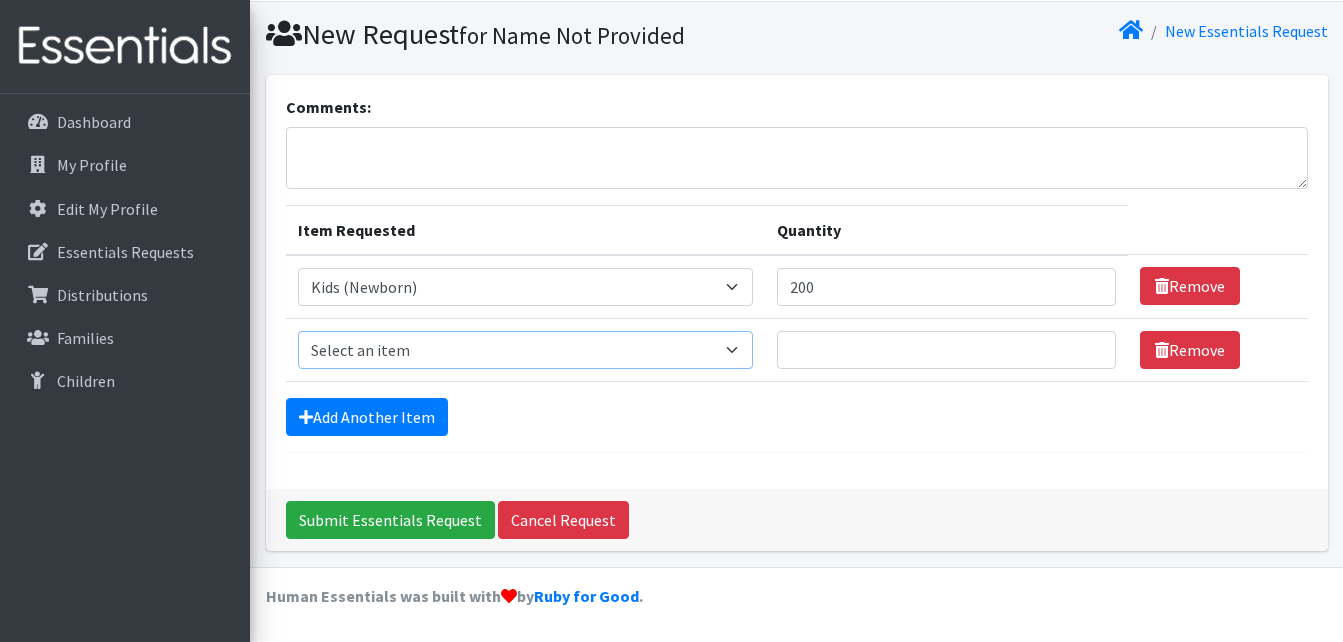 select on "1201" 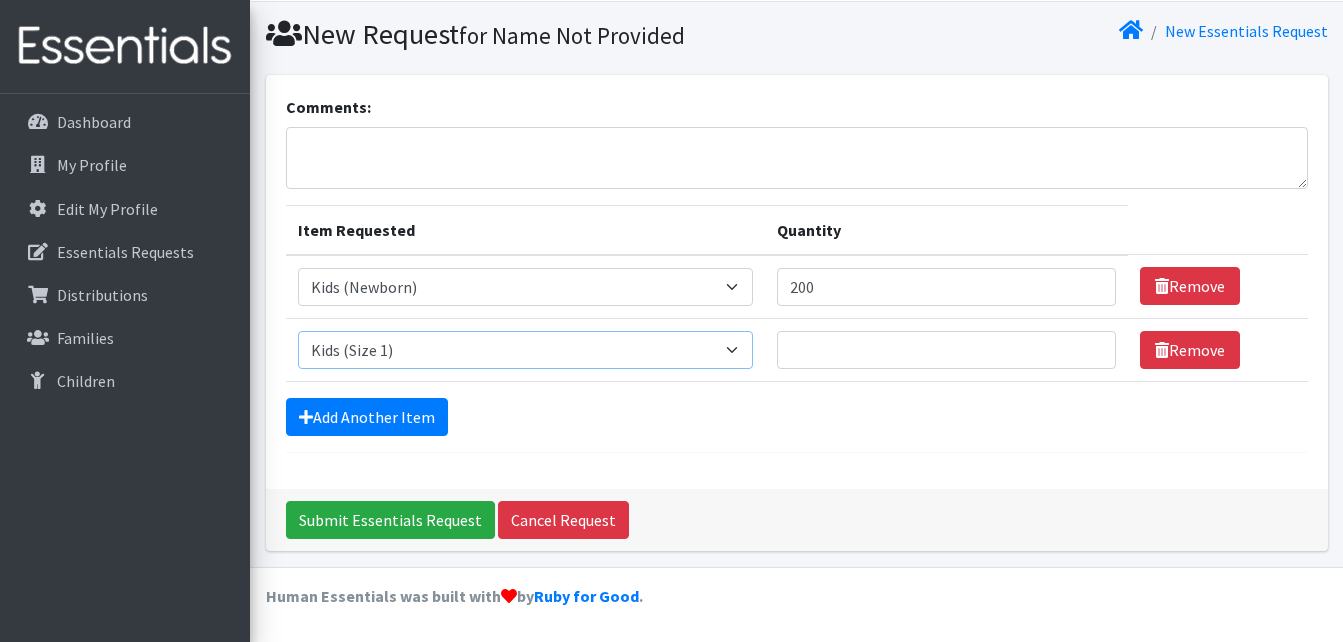 click on "Select an item
F&D Men L/XL (38-50in waist) x48
F&D Men S/M (28-40in waist) x56
F&D Women L/XL (38-50in waist) x40
F&D Women S/M (28-40in waist) x48
Fly&Dry Potty Kit- 2T/3T Boy
Fly&Dry Potty Kit- 2T/3T Girl
Fly&Dry Potty Kit- 3T/4T Boy
Fly&Dry Potty Kit- 3T/4T Girl
Fly&Dry Potty Kit- 4T/5T Boy
Kids (Newborn)
Kids (Size 1)
Kids (Size 2)
Kids (Size 3)
Kids (Size 4)
Kids (Size 5)
Kids (Size 6)
Kids Swim Diaper (Size 4)
Kids Swim Diaper (Size 5)
Pull-Ups Case 2T/3T x68
Pull-Ups Case 3T/4T x64
Pull-Ups Case 4T/5T x56
TBPB Period Pad Kit (25ct + 5 liners)
TBPB Period Tampon Kit (25ct + 5 liners)
Tidal Babe Only - Kit, Large Cup
Tidal Babe Only - Kit, Refill for Cup
Tidal Babe Only - Kit, Small Cup
Wipes Case 180/6 Small Packs x1080" at bounding box center [526, 350] 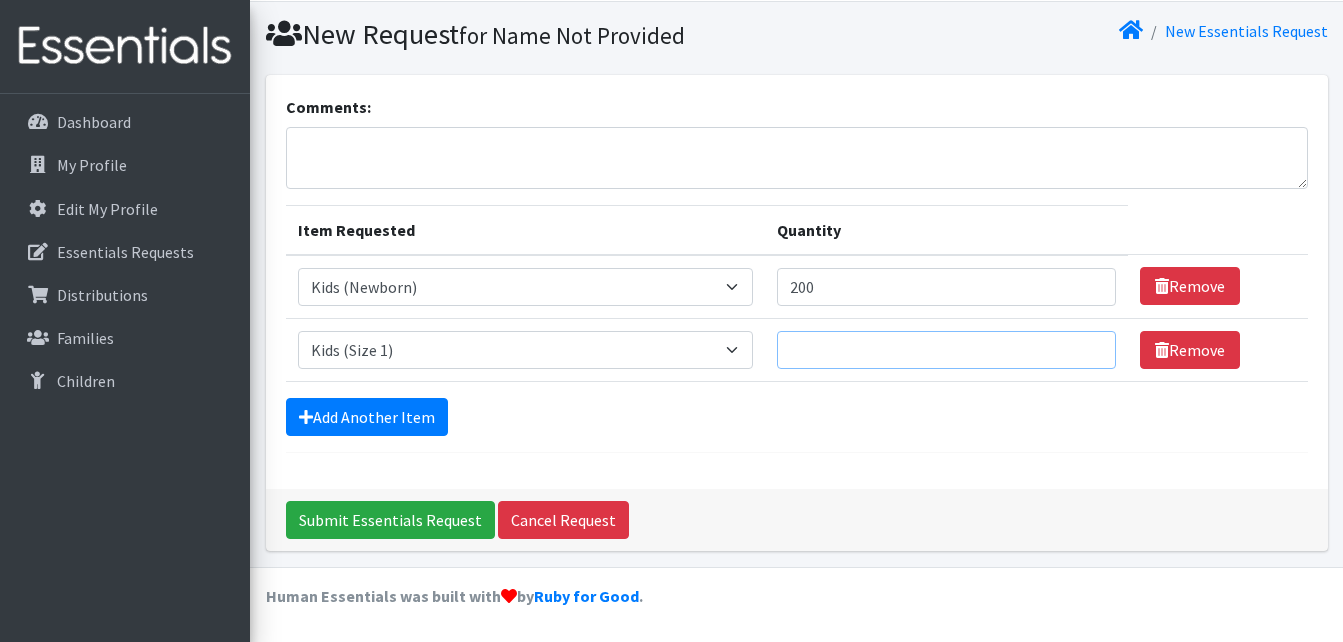 click on "Quantity" at bounding box center (946, 350) 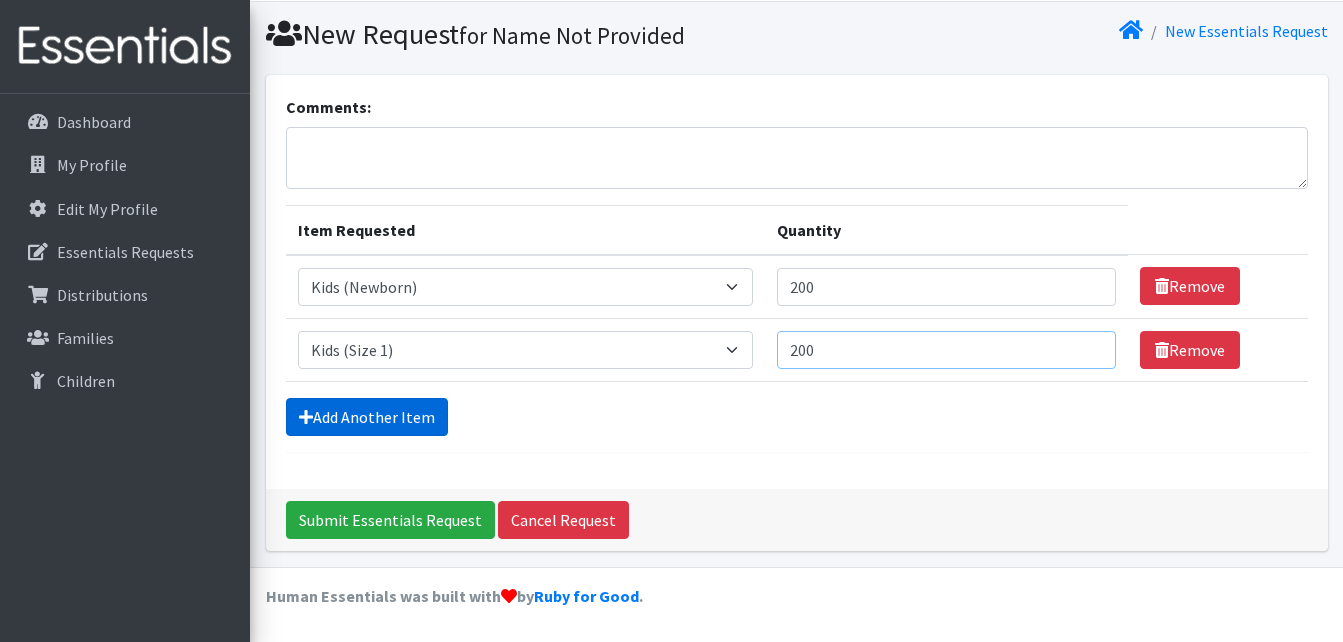 type on "200" 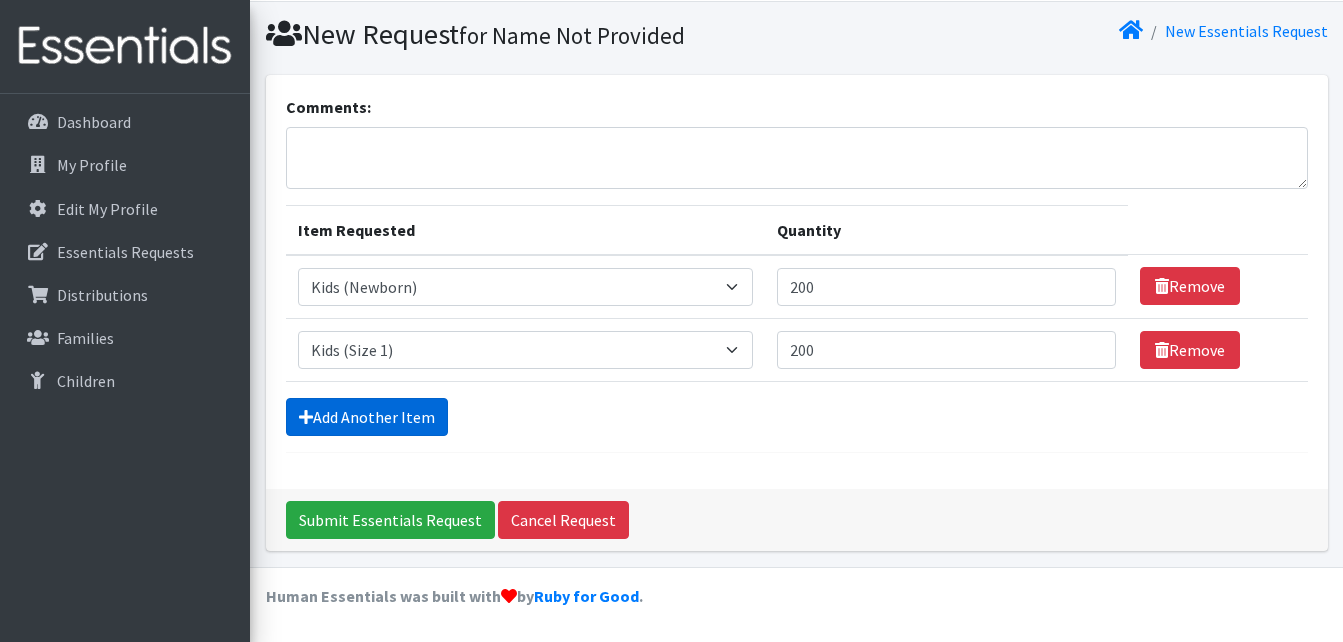 click on "Add Another Item" at bounding box center (367, 417) 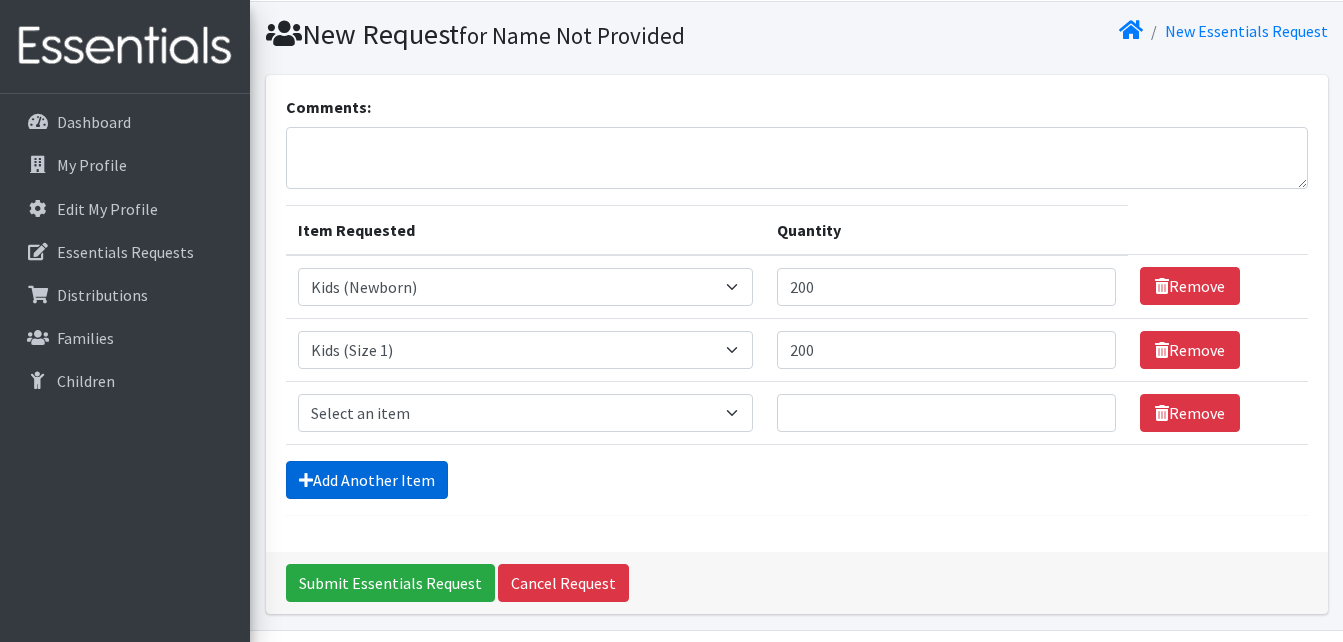 scroll, scrollTop: 118, scrollLeft: 0, axis: vertical 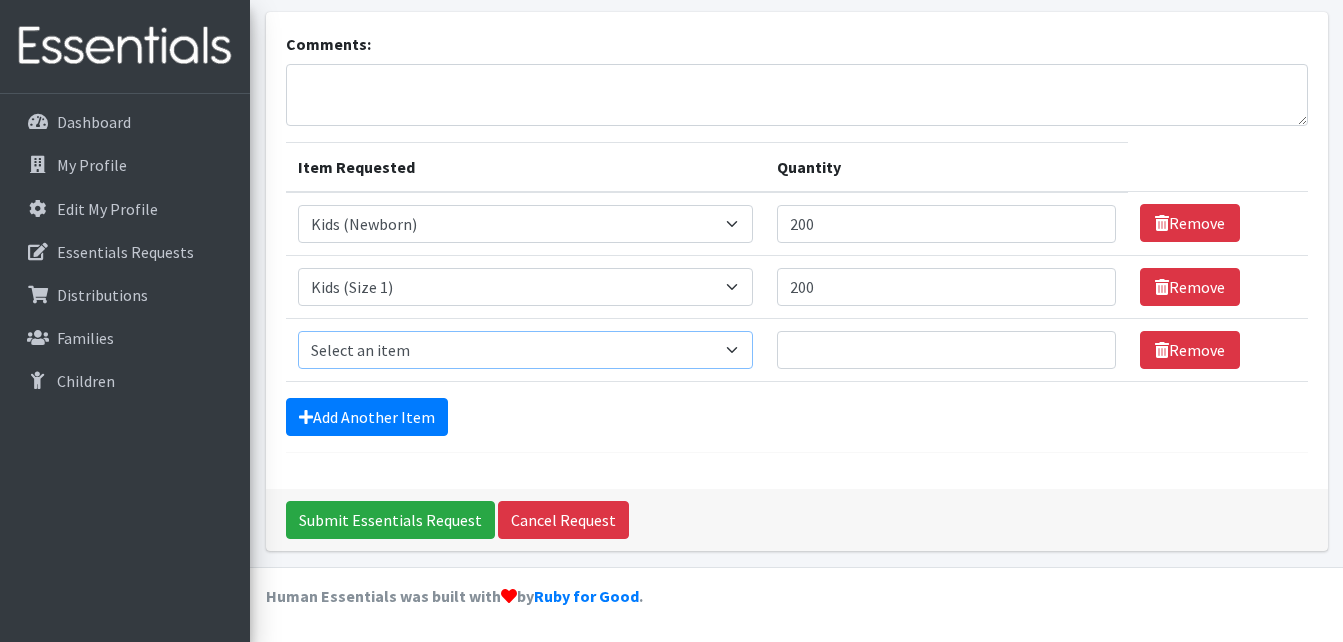 click on "Select an item
F&D Men L/XL (38-50in waist) x48
F&D Men S/M (28-40in waist) x56
F&D Women L/XL (38-50in waist) x40
F&D Women S/M (28-40in waist) x48
Fly&Dry Potty Kit- 2T/3T Boy
Fly&Dry Potty Kit- 2T/3T Girl
Fly&Dry Potty Kit- 3T/4T Boy
Fly&Dry Potty Kit- 3T/4T Girl
Fly&Dry Potty Kit- 4T/5T Boy
Kids (Newborn)
Kids (Size 1)
Kids (Size 2)
Kids (Size 3)
Kids (Size 4)
Kids (Size 5)
Kids (Size 6)
Kids Swim Diaper (Size 4)
Kids Swim Diaper (Size 5)
Pull-Ups Case 2T/3T x68
Pull-Ups Case 3T/4T x64
Pull-Ups Case 4T/5T x56
TBPB Period Pad Kit (25ct + 5 liners)
TBPB Period Tampon Kit (25ct + 5 liners)
Tidal Babe Only - Kit, Large Cup
Tidal Babe Only - Kit, Refill for Cup
Tidal Babe Only - Kit, Small Cup
Wipes Case 180/6 Small Packs x1080" at bounding box center (526, 350) 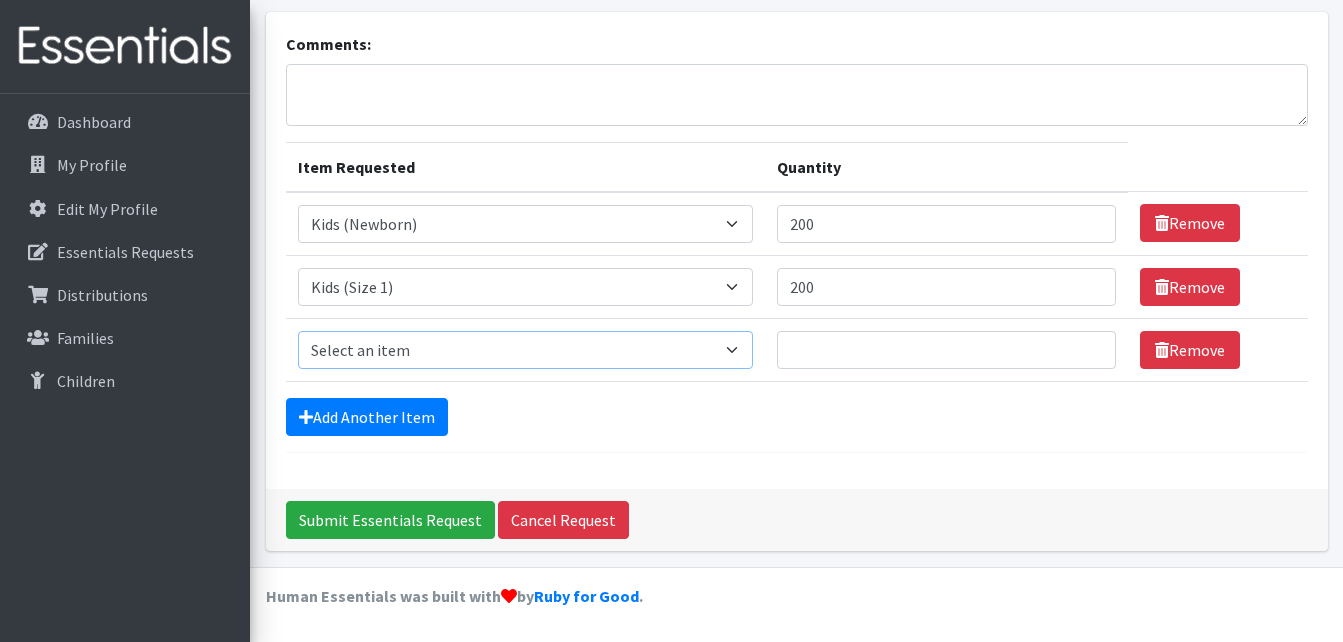 select on "1202" 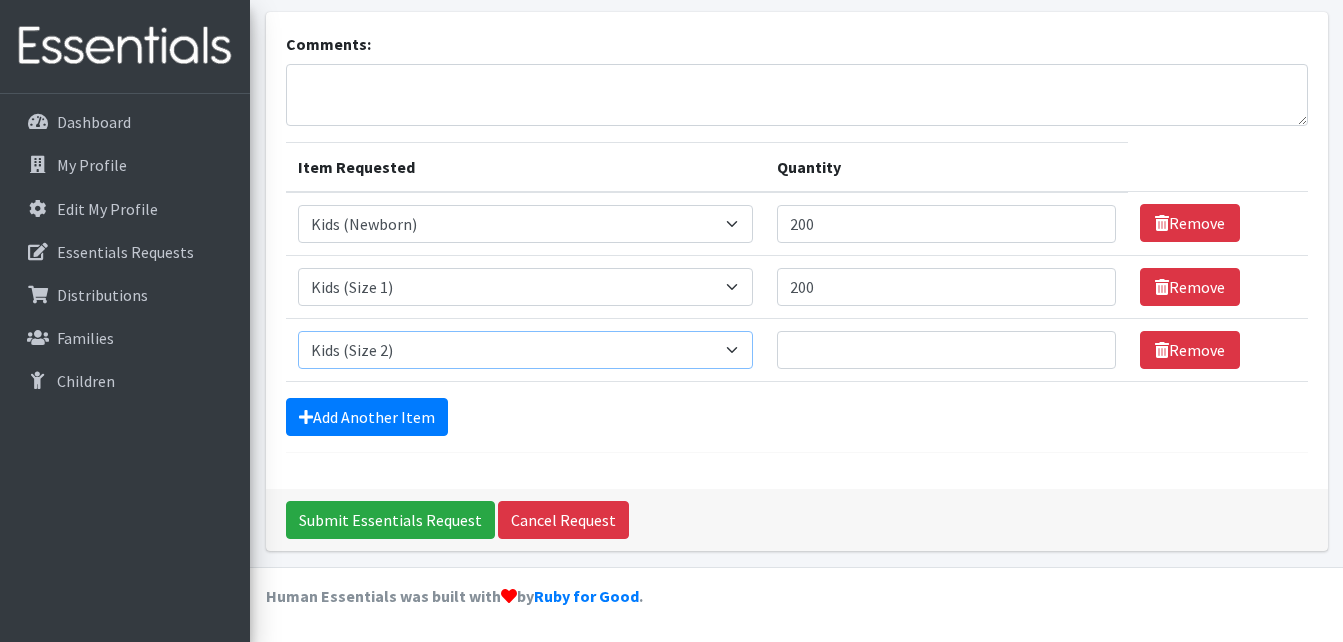 click on "Select an item
F&D Men L/XL (38-50in waist) x48
F&D Men S/M (28-40in waist) x56
F&D Women L/XL (38-50in waist) x40
F&D Women S/M (28-40in waist) x48
Fly&Dry Potty Kit- 2T/3T Boy
Fly&Dry Potty Kit- 2T/3T Girl
Fly&Dry Potty Kit- 3T/4T Boy
Fly&Dry Potty Kit- 3T/4T Girl
Fly&Dry Potty Kit- 4T/5T Boy
Kids (Newborn)
Kids (Size 1)
Kids (Size 2)
Kids (Size 3)
Kids (Size 4)
Kids (Size 5)
Kids (Size 6)
Kids Swim Diaper (Size 4)
Kids Swim Diaper (Size 5)
Pull-Ups Case 2T/3T x68
Pull-Ups Case 3T/4T x64
Pull-Ups Case 4T/5T x56
TBPB Period Pad Kit (25ct + 5 liners)
TBPB Period Tampon Kit (25ct + 5 liners)
Tidal Babe Only - Kit, Large Cup
Tidal Babe Only - Kit, Refill for Cup
Tidal Babe Only - Kit, Small Cup
Wipes Case 180/6 Small Packs x1080" at bounding box center [526, 350] 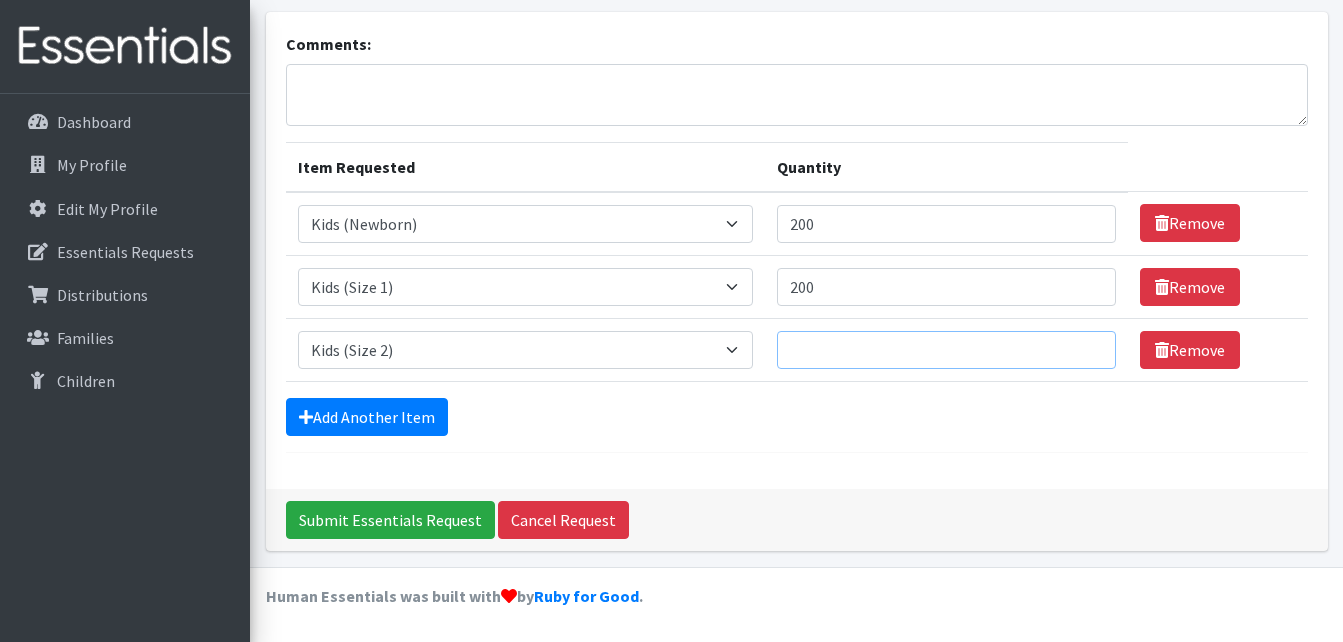 click on "Quantity" at bounding box center (946, 350) 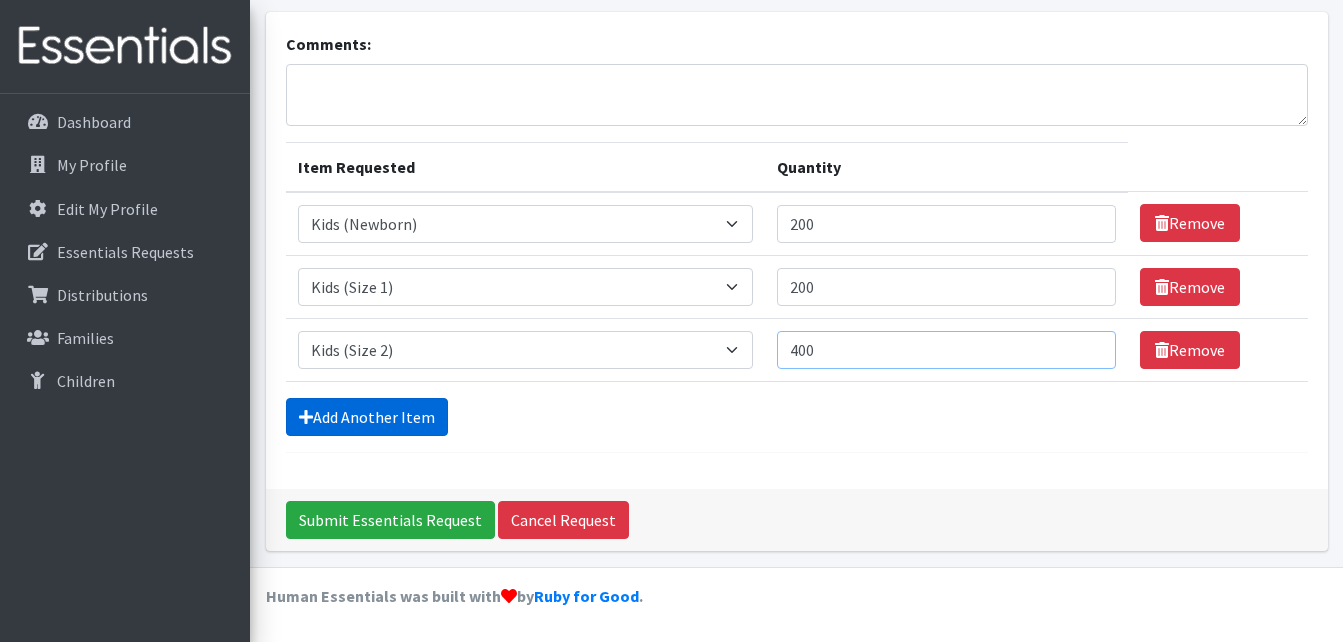 type on "400" 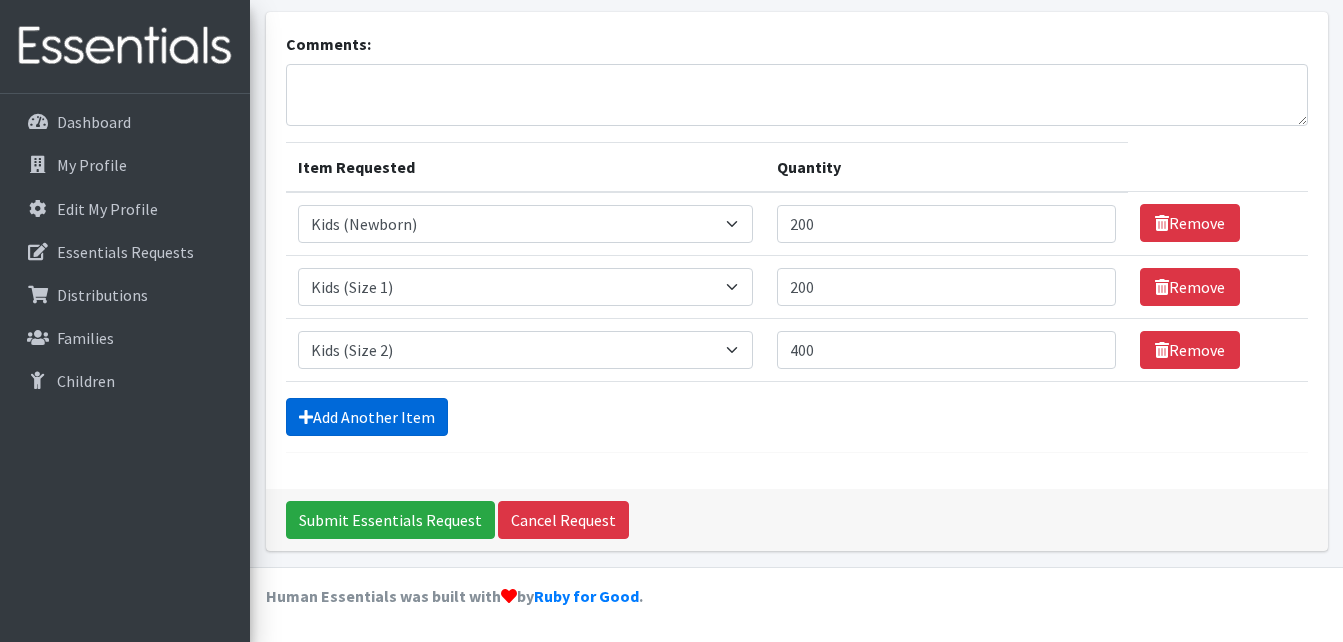 click on "Add Another Item" at bounding box center [367, 417] 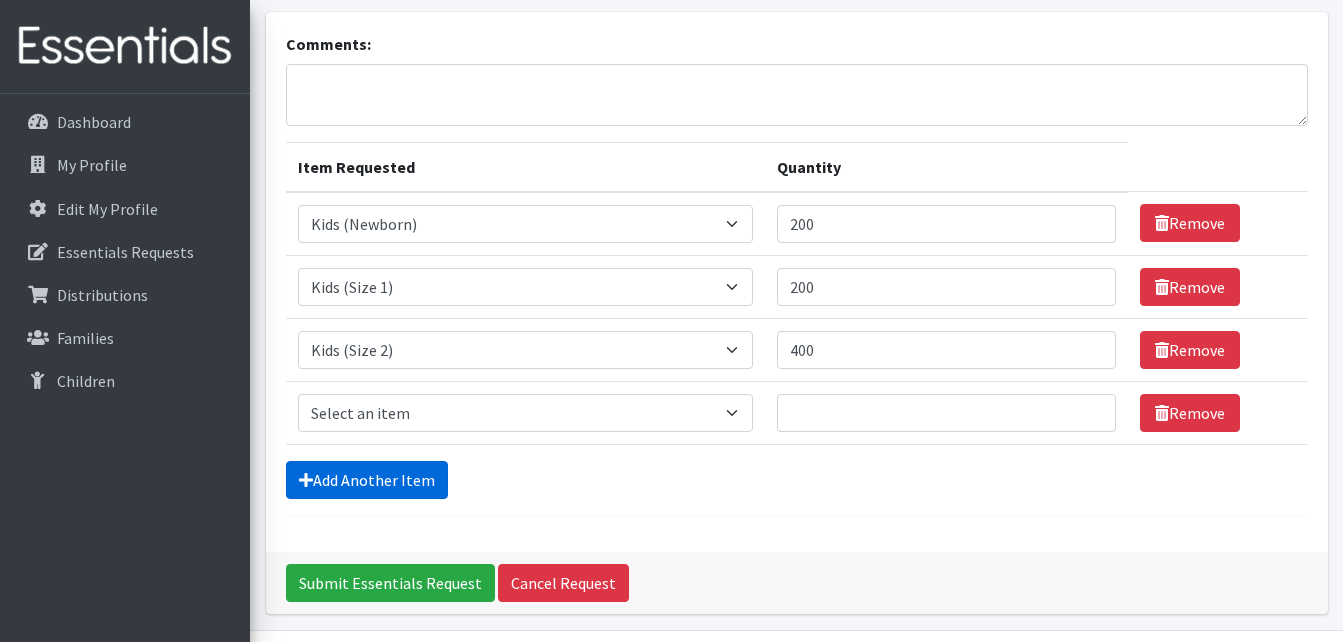 scroll, scrollTop: 181, scrollLeft: 0, axis: vertical 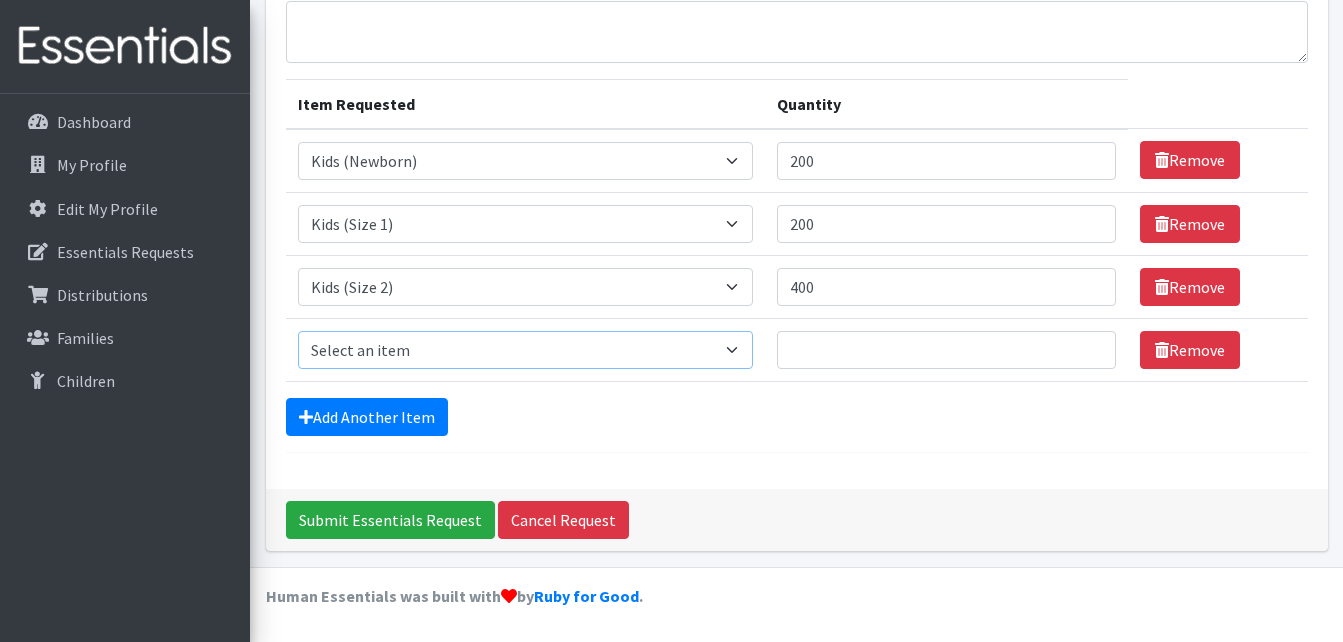 click on "Select an item
F&D Men L/XL (38-50in waist) x48
F&D Men S/M (28-40in waist) x56
F&D Women L/XL (38-50in waist) x40
F&D Women S/M (28-40in waist) x48
Fly&Dry Potty Kit- 2T/3T Boy
Fly&Dry Potty Kit- 2T/3T Girl
Fly&Dry Potty Kit- 3T/4T Boy
Fly&Dry Potty Kit- 3T/4T Girl
Fly&Dry Potty Kit- 4T/5T Boy
Kids (Newborn)
Kids (Size 1)
Kids (Size 2)
Kids (Size 3)
Kids (Size 4)
Kids (Size 5)
Kids (Size 6)
Kids Swim Diaper (Size 4)
Kids Swim Diaper (Size 5)
Pull-Ups Case 2T/3T x68
Pull-Ups Case 3T/4T x64
Pull-Ups Case 4T/5T x56
TBPB Period Pad Kit (25ct + 5 liners)
TBPB Period Tampon Kit (25ct + 5 liners)
Tidal Babe Only - Kit, Large Cup
Tidal Babe Only - Kit, Refill for Cup
Tidal Babe Only - Kit, Small Cup
Wipes Case 180/6 Small Packs x1080" at bounding box center [526, 350] 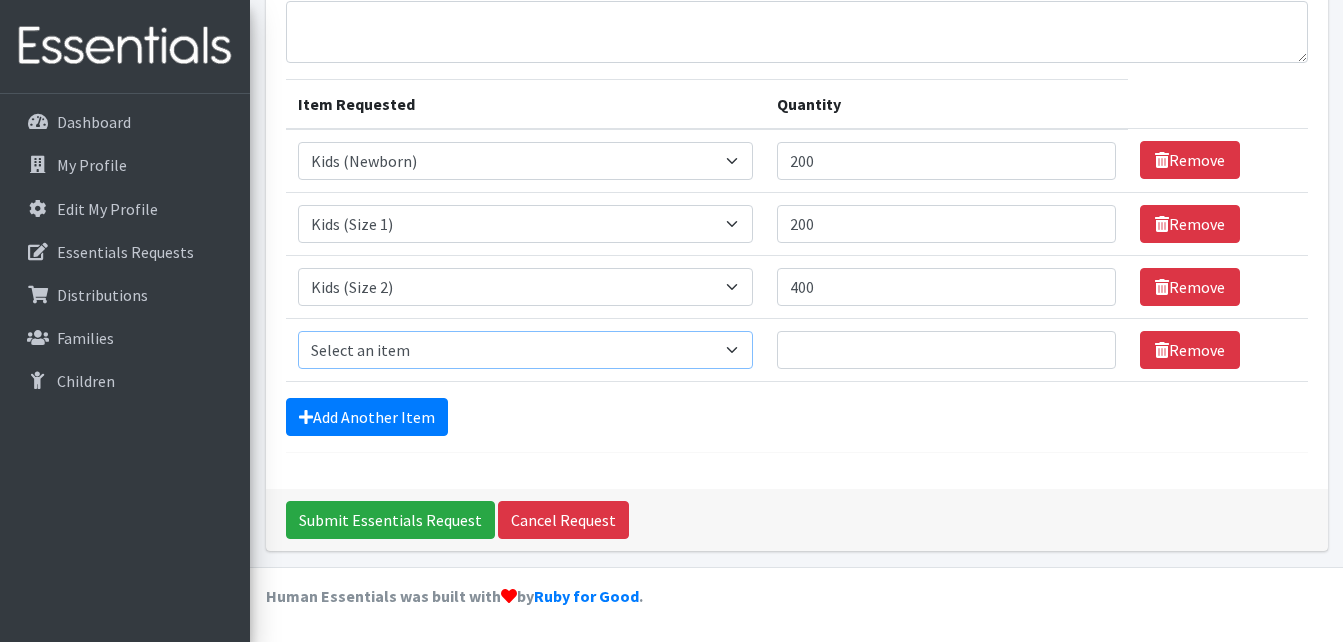 select on "1221" 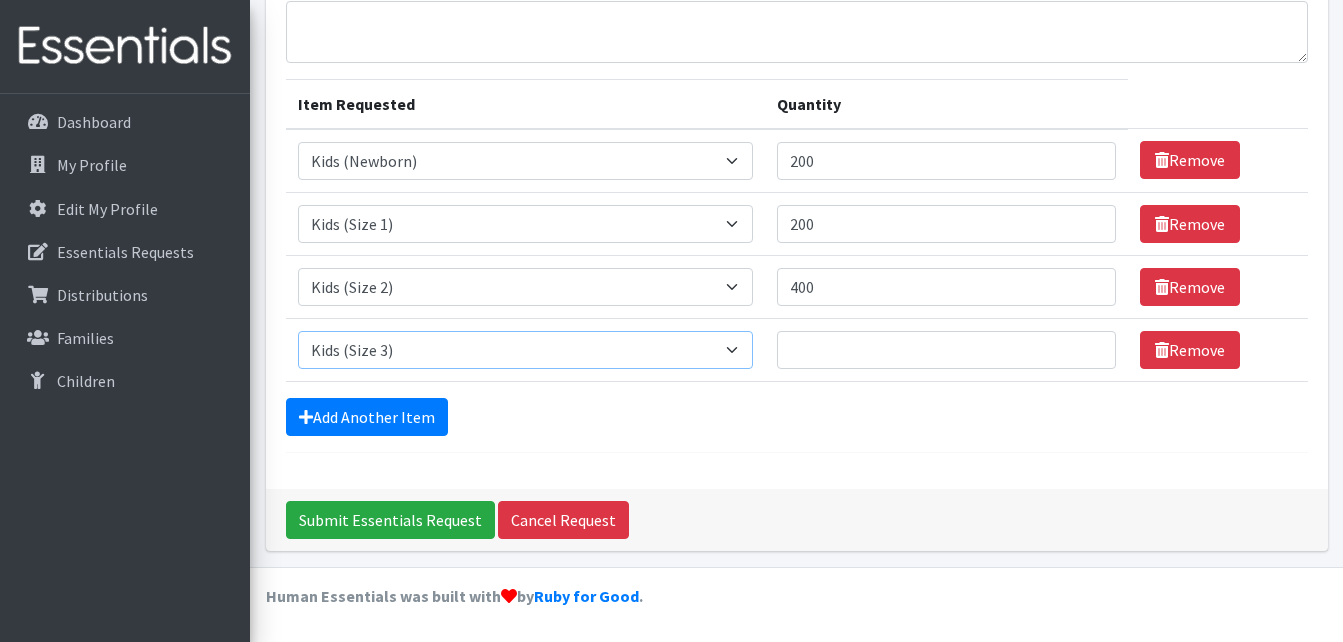 click on "Select an item
F&D Men L/XL (38-50in waist) x48
F&D Men S/M (28-40in waist) x56
F&D Women L/XL (38-50in waist) x40
F&D Women S/M (28-40in waist) x48
Fly&Dry Potty Kit- 2T/3T Boy
Fly&Dry Potty Kit- 2T/3T Girl
Fly&Dry Potty Kit- 3T/4T Boy
Fly&Dry Potty Kit- 3T/4T Girl
Fly&Dry Potty Kit- 4T/5T Boy
Kids (Newborn)
Kids (Size 1)
Kids (Size 2)
Kids (Size 3)
Kids (Size 4)
Kids (Size 5)
Kids (Size 6)
Kids Swim Diaper (Size 4)
Kids Swim Diaper (Size 5)
Pull-Ups Case 2T/3T x68
Pull-Ups Case 3T/4T x64
Pull-Ups Case 4T/5T x56
TBPB Period Pad Kit (25ct + 5 liners)
TBPB Period Tampon Kit (25ct + 5 liners)
Tidal Babe Only - Kit, Large Cup
Tidal Babe Only - Kit, Refill for Cup
Tidal Babe Only - Kit, Small Cup
Wipes Case 180/6 Small Packs x1080" at bounding box center [526, 350] 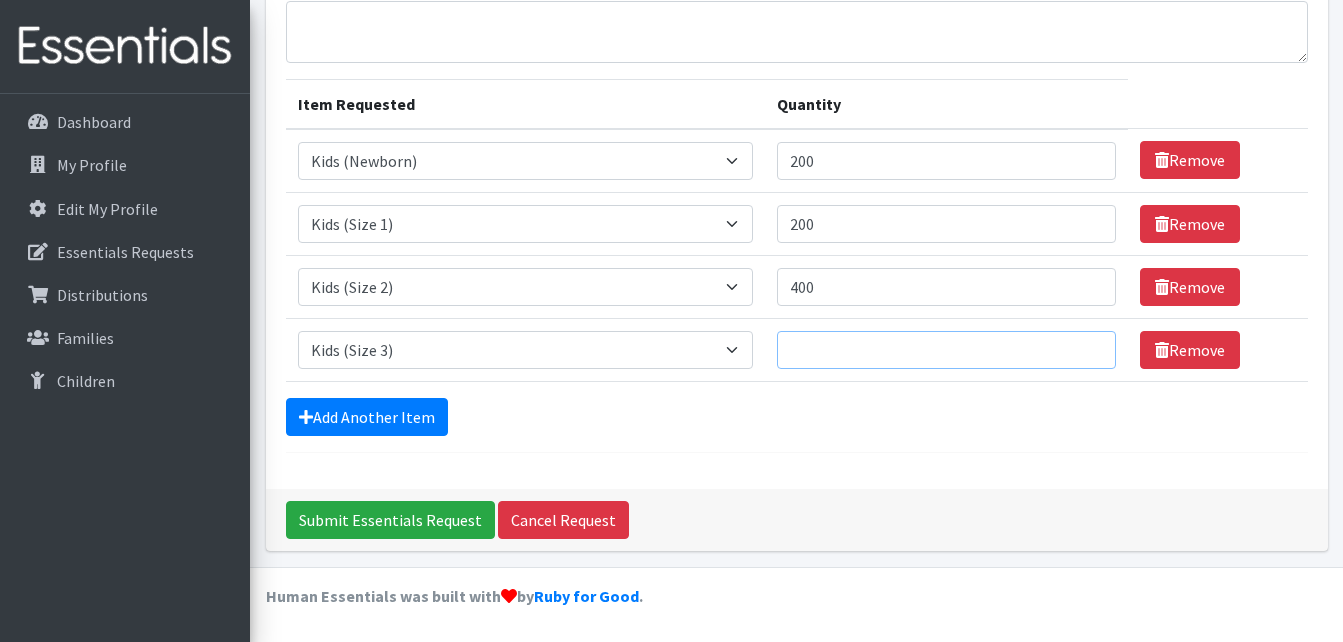 click on "Quantity" at bounding box center (946, 350) 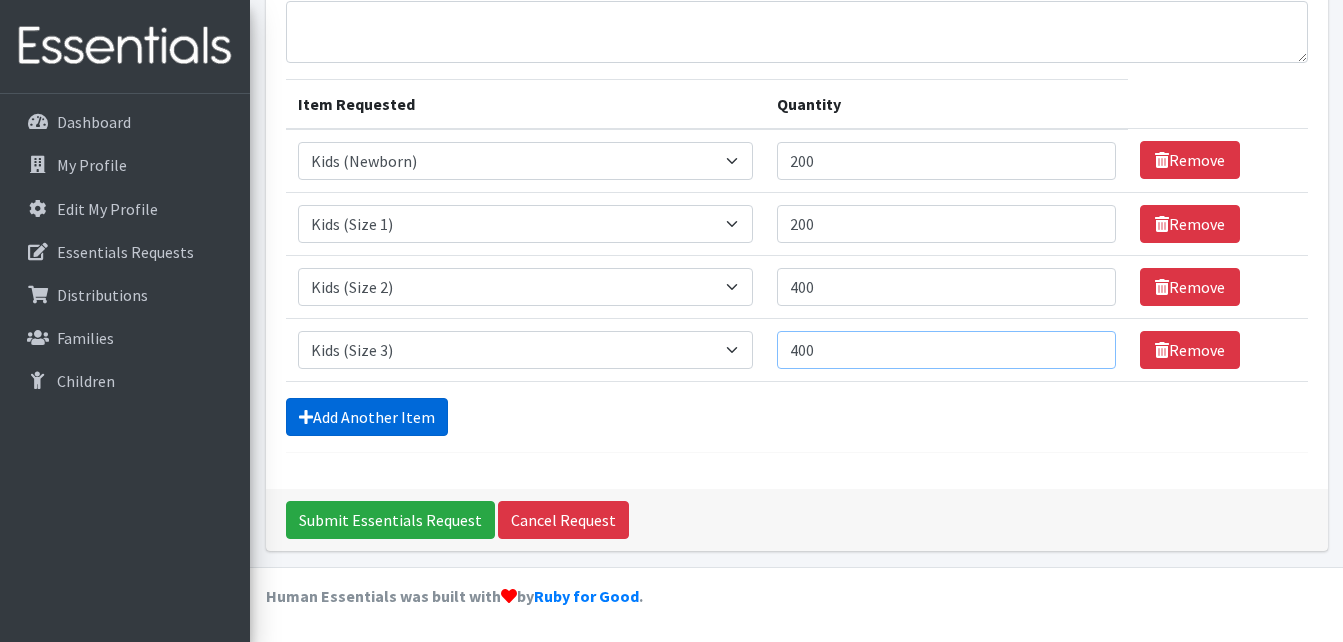 type on "400" 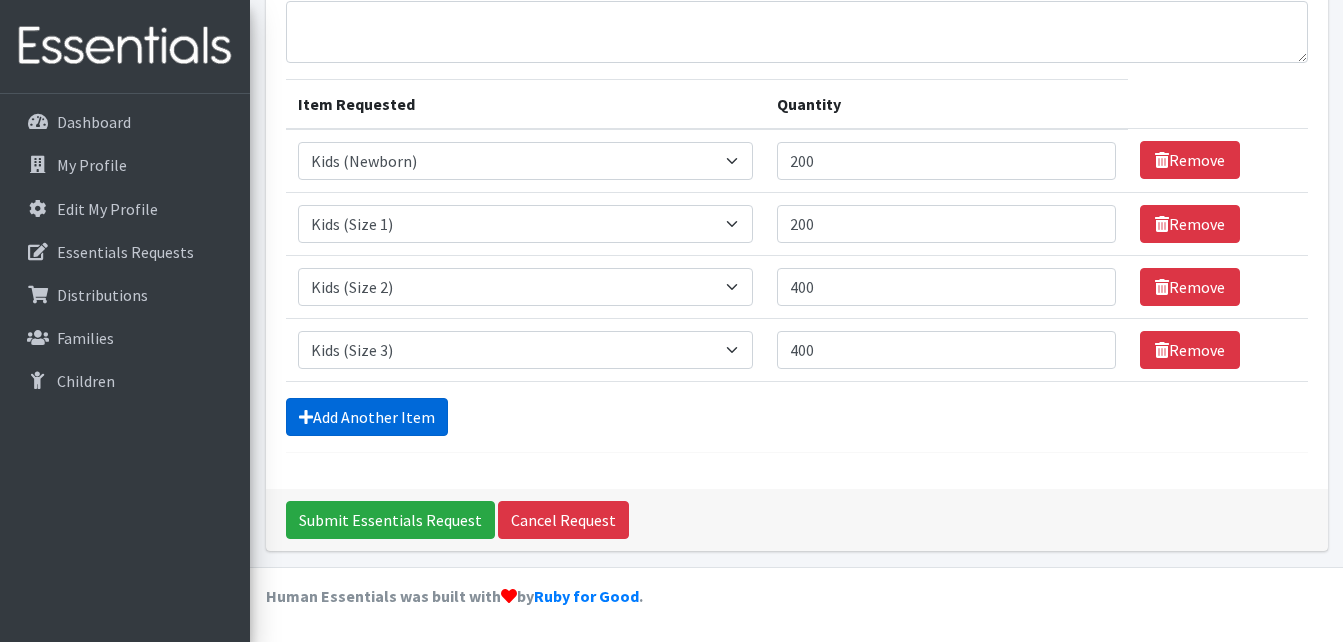 click on "Add Another Item" at bounding box center [367, 417] 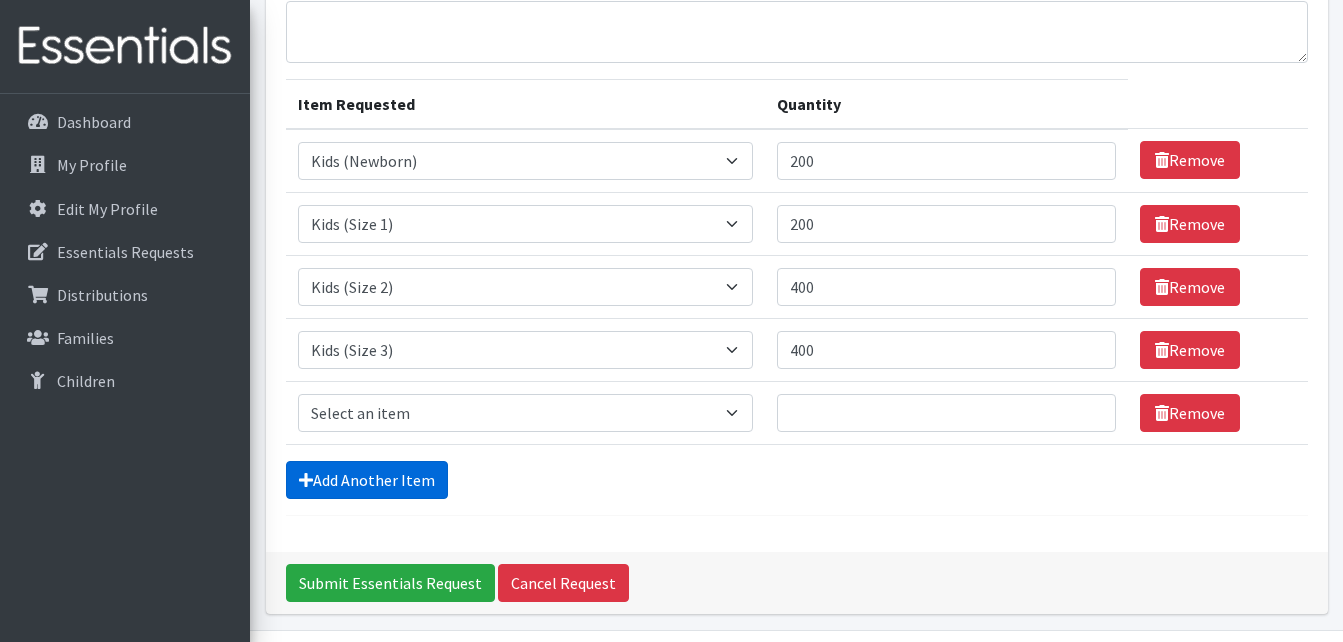 scroll, scrollTop: 244, scrollLeft: 0, axis: vertical 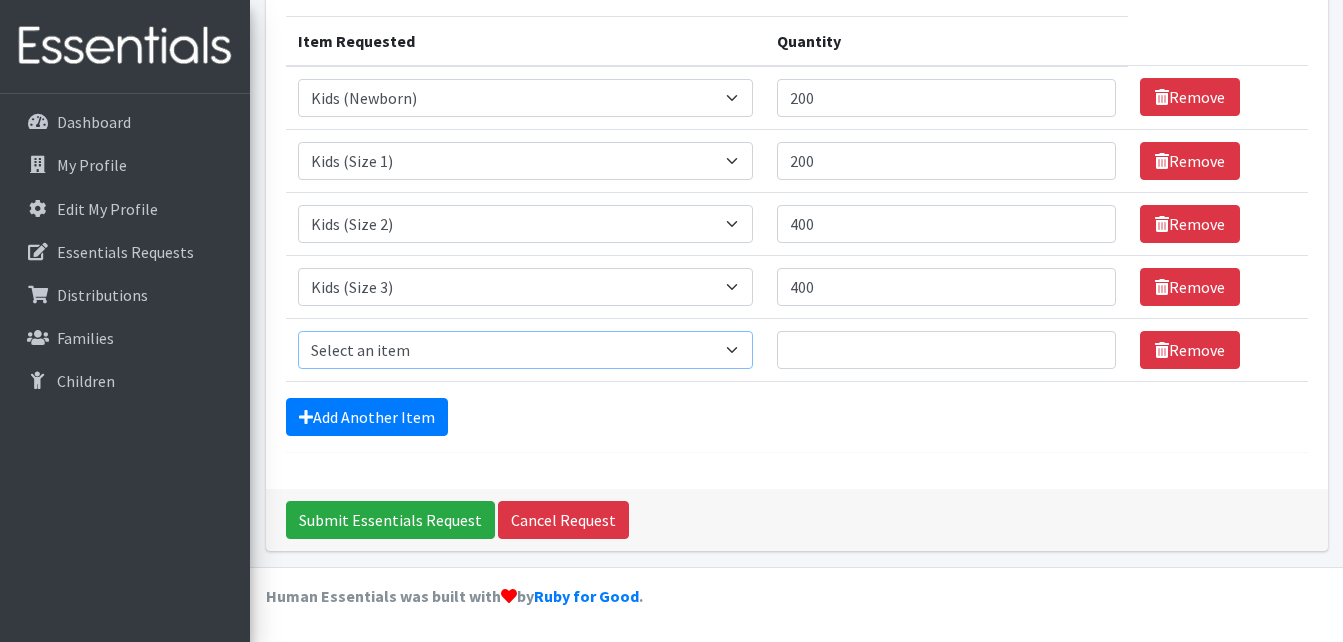 click on "Select an item
F&D Men L/XL (38-50in waist) x48
F&D Men S/M (28-40in waist) x56
F&D Women L/XL (38-50in waist) x40
F&D Women S/M (28-40in waist) x48
Fly&Dry Potty Kit- 2T/3T Boy
Fly&Dry Potty Kit- 2T/3T Girl
Fly&Dry Potty Kit- 3T/4T Boy
Fly&Dry Potty Kit- 3T/4T Girl
Fly&Dry Potty Kit- 4T/5T Boy
Kids (Newborn)
Kids (Size 1)
Kids (Size 2)
Kids (Size 3)
Kids (Size 4)
Kids (Size 5)
Kids (Size 6)
Kids Swim Diaper (Size 4)
Kids Swim Diaper (Size 5)
Pull-Ups Case 2T/3T x68
Pull-Ups Case 3T/4T x64
Pull-Ups Case 4T/5T x56
TBPB Period Pad Kit (25ct + 5 liners)
TBPB Period Tampon Kit (25ct + 5 liners)
Tidal Babe Only - Kit, Large Cup
Tidal Babe Only - Kit, Refill for Cup
Tidal Babe Only - Kit, Small Cup
Wipes Case 180/6 Small Packs x1080" at bounding box center (526, 350) 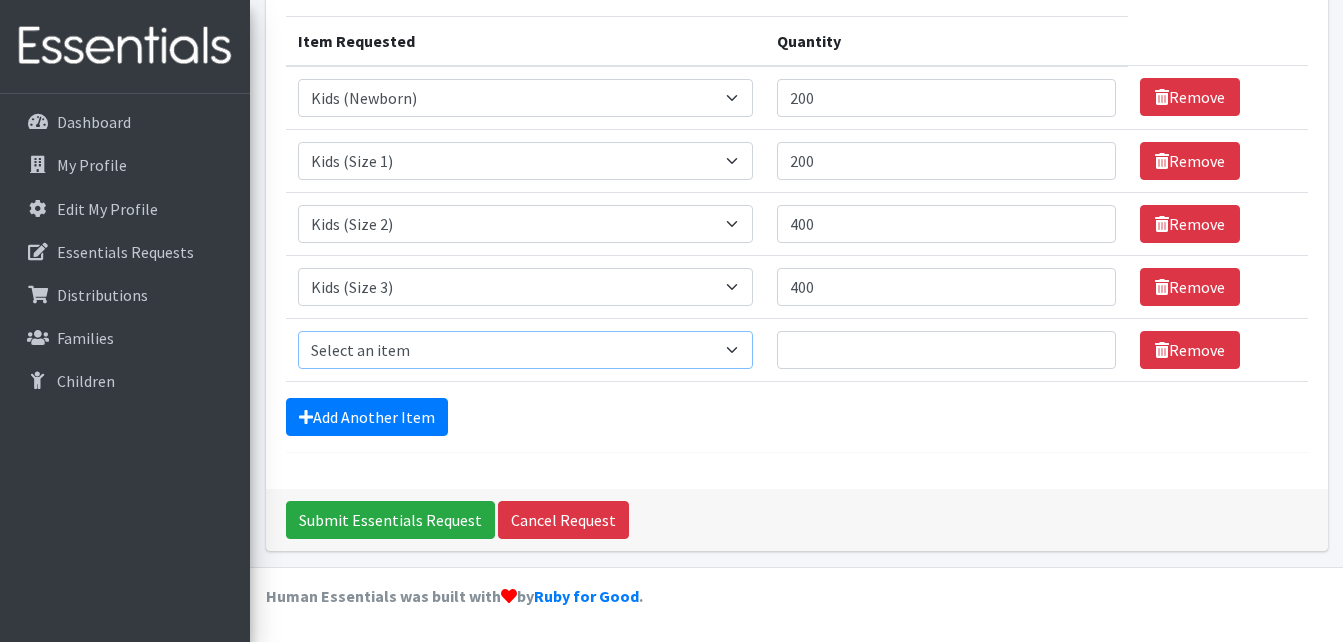 select on "1213" 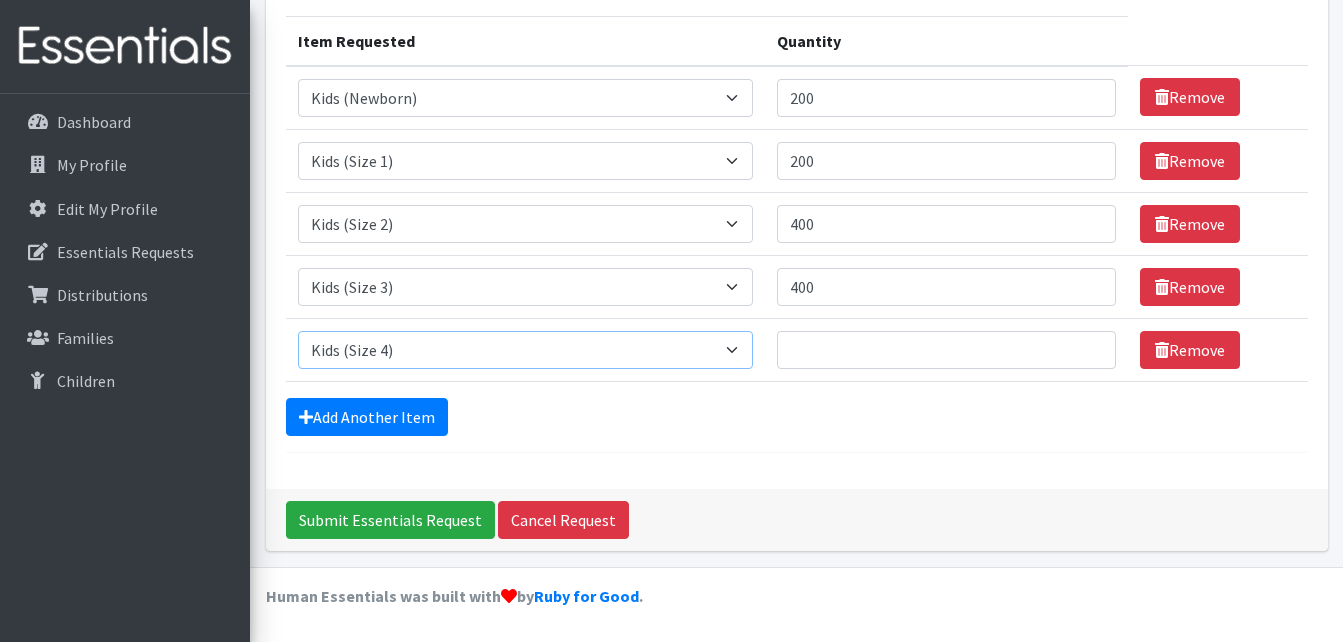 click on "Select an item
F&D Men L/XL (38-50in waist) x48
F&D Men S/M (28-40in waist) x56
F&D Women L/XL (38-50in waist) x40
F&D Women S/M (28-40in waist) x48
Fly&Dry Potty Kit- 2T/3T Boy
Fly&Dry Potty Kit- 2T/3T Girl
Fly&Dry Potty Kit- 3T/4T Boy
Fly&Dry Potty Kit- 3T/4T Girl
Fly&Dry Potty Kit- 4T/5T Boy
Kids (Newborn)
Kids (Size 1)
Kids (Size 2)
Kids (Size 3)
Kids (Size 4)
Kids (Size 5)
Kids (Size 6)
Kids Swim Diaper (Size 4)
Kids Swim Diaper (Size 5)
Pull-Ups Case 2T/3T x68
Pull-Ups Case 3T/4T x64
Pull-Ups Case 4T/5T x56
TBPB Period Pad Kit (25ct + 5 liners)
TBPB Period Tampon Kit (25ct + 5 liners)
Tidal Babe Only - Kit, Large Cup
Tidal Babe Only - Kit, Refill for Cup
Tidal Babe Only - Kit, Small Cup
Wipes Case 180/6 Small Packs x1080" at bounding box center (526, 350) 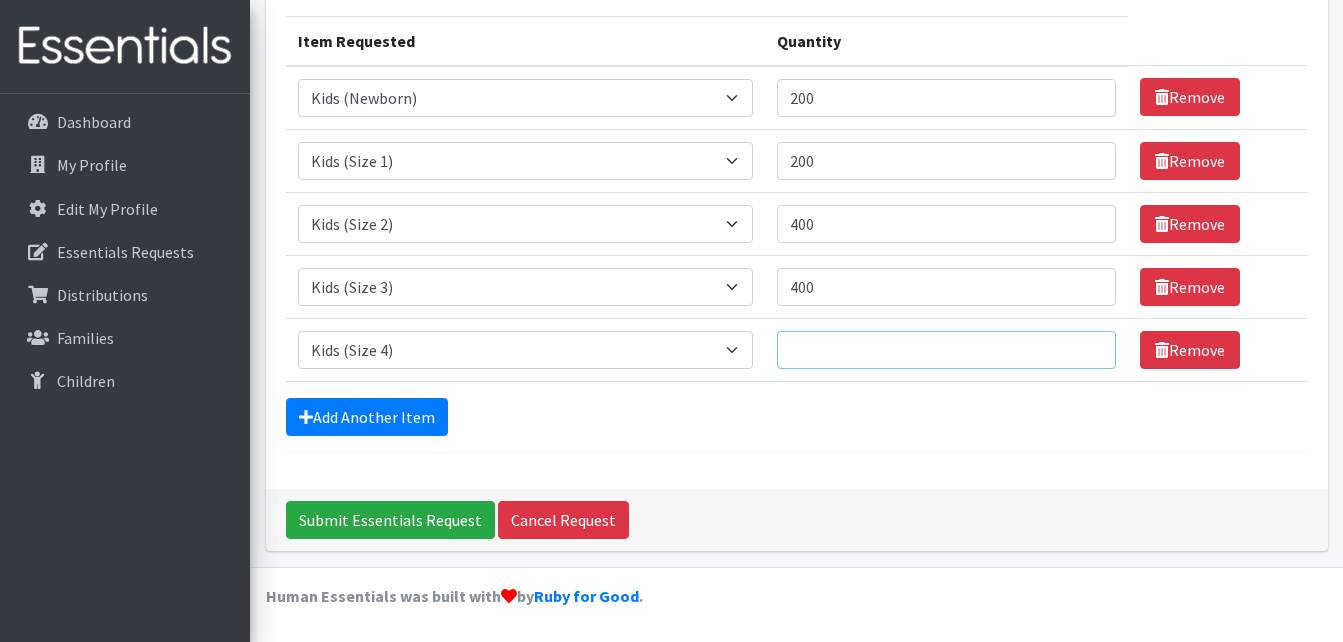 click on "Quantity" at bounding box center [946, 350] 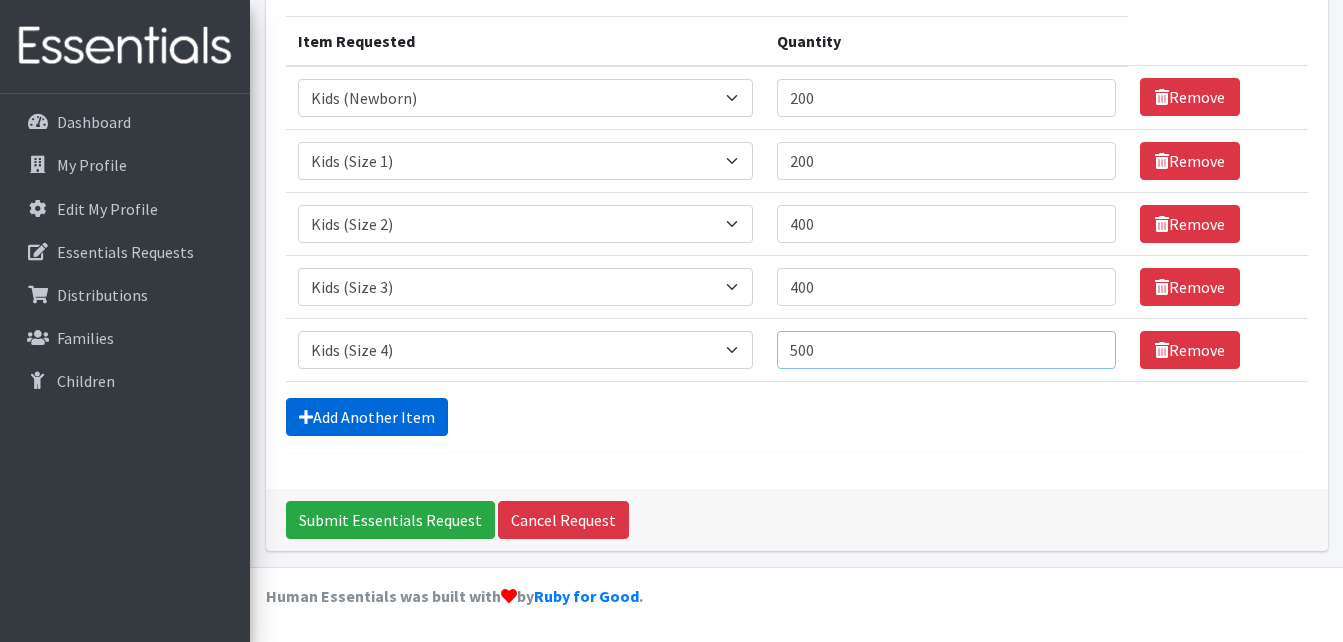 type on "500" 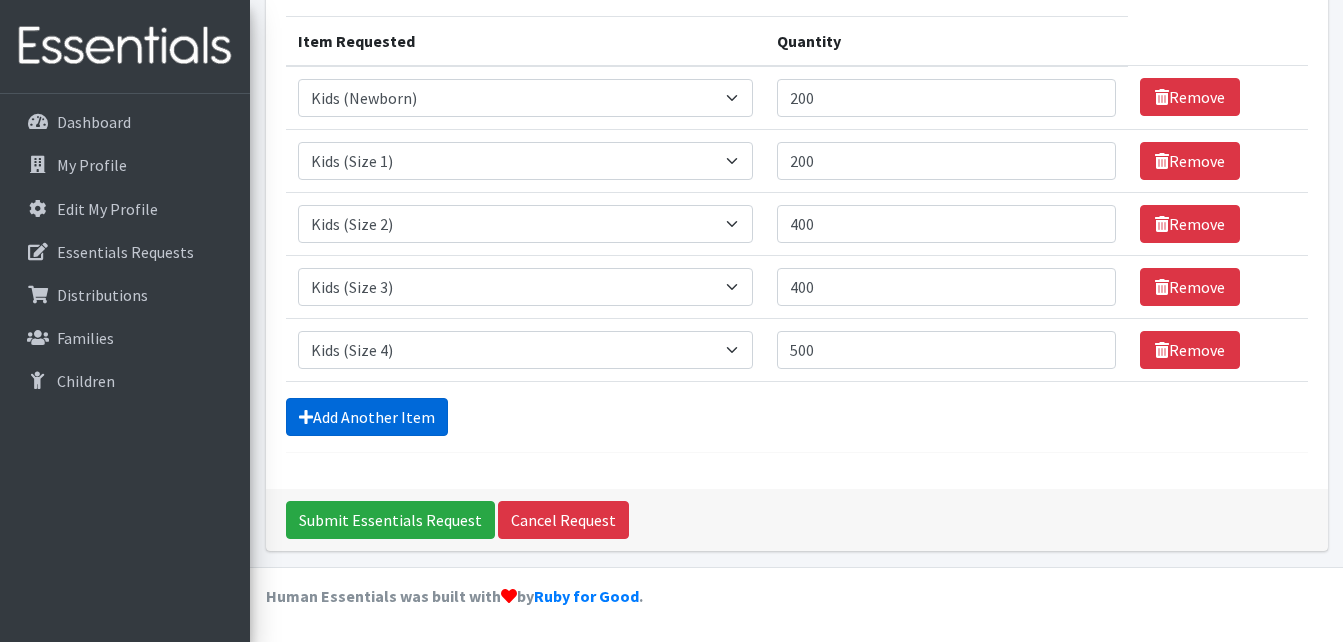 click on "Add Another Item" at bounding box center [367, 417] 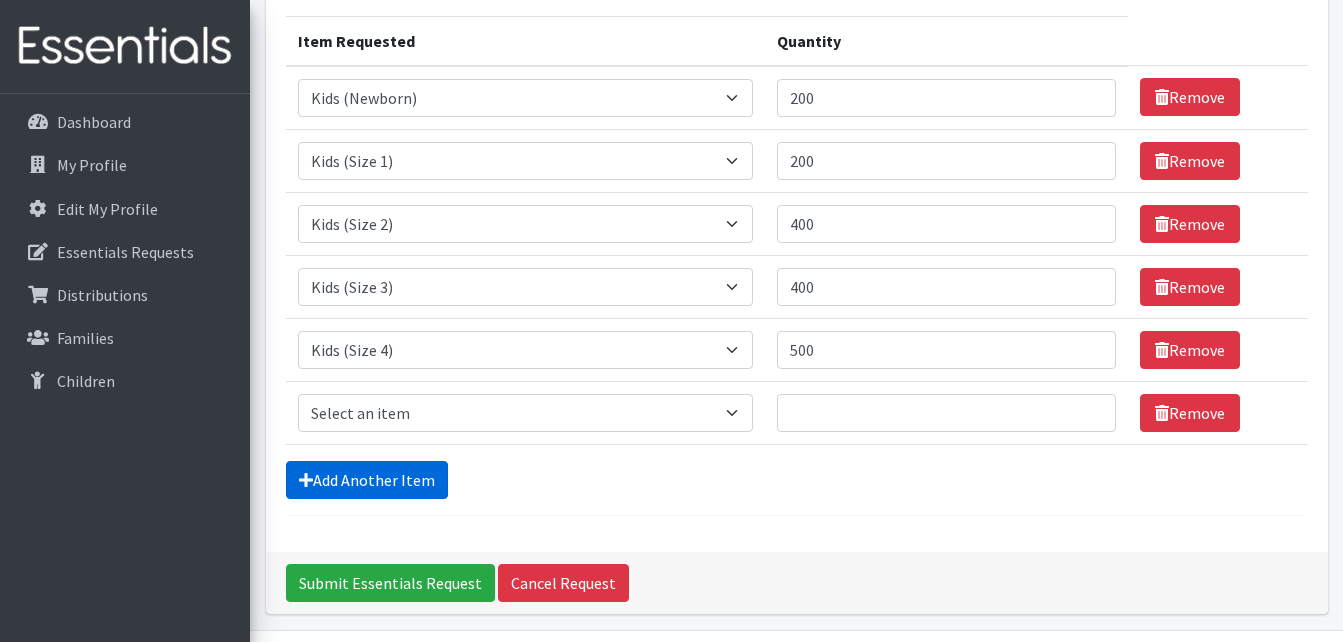 scroll, scrollTop: 307, scrollLeft: 0, axis: vertical 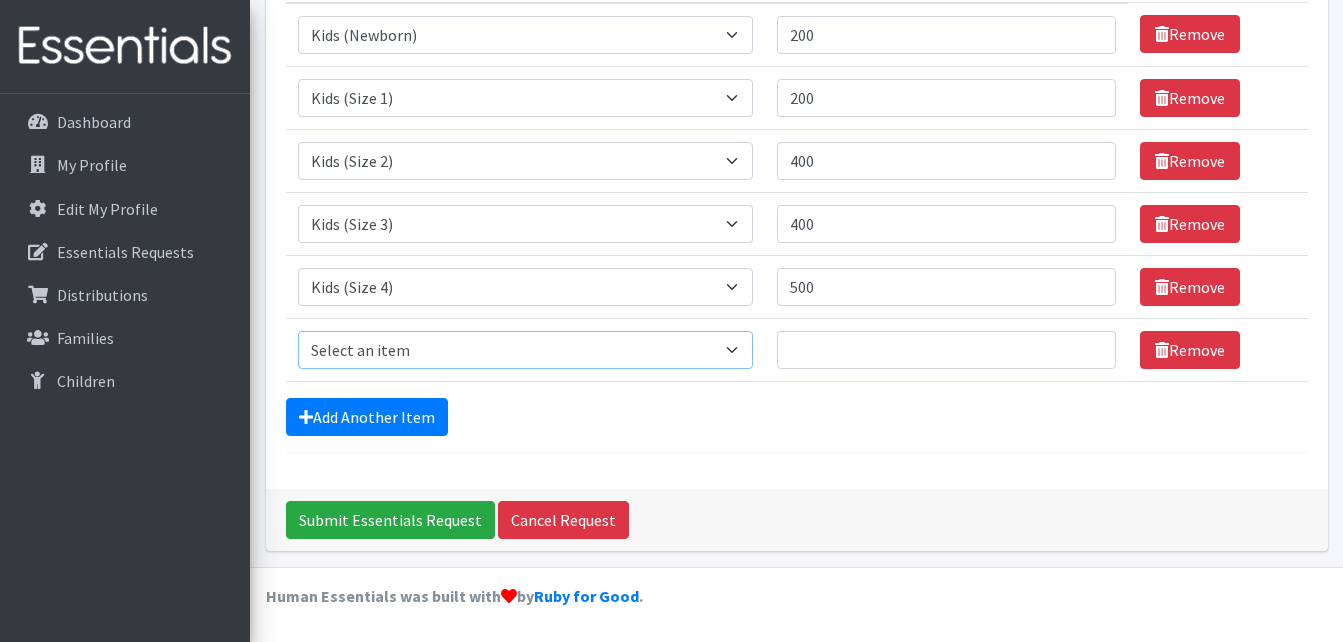 click on "Select an item
F&D Men L/XL (38-50in waist) x48
F&D Men S/M (28-40in waist) x56
F&D Women L/XL (38-50in waist) x40
F&D Women S/M (28-40in waist) x48
Fly&Dry Potty Kit- 2T/3T Boy
Fly&Dry Potty Kit- 2T/3T Girl
Fly&Dry Potty Kit- 3T/4T Boy
Fly&Dry Potty Kit- 3T/4T Girl
Fly&Dry Potty Kit- 4T/5T Boy
Kids (Newborn)
Kids (Size 1)
Kids (Size 2)
Kids (Size 3)
Kids (Size 4)
Kids (Size 5)
Kids (Size 6)
Kids Swim Diaper (Size 4)
Kids Swim Diaper (Size 5)
Pull-Ups Case 2T/3T x68
Pull-Ups Case 3T/4T x64
Pull-Ups Case 4T/5T x56
TBPB Period Pad Kit (25ct + 5 liners)
TBPB Period Tampon Kit (25ct + 5 liners)
Tidal Babe Only - Kit, Large Cup
Tidal Babe Only - Kit, Refill for Cup
Tidal Babe Only - Kit, Small Cup
Wipes Case 180/6 Small Packs x1080" at bounding box center [526, 350] 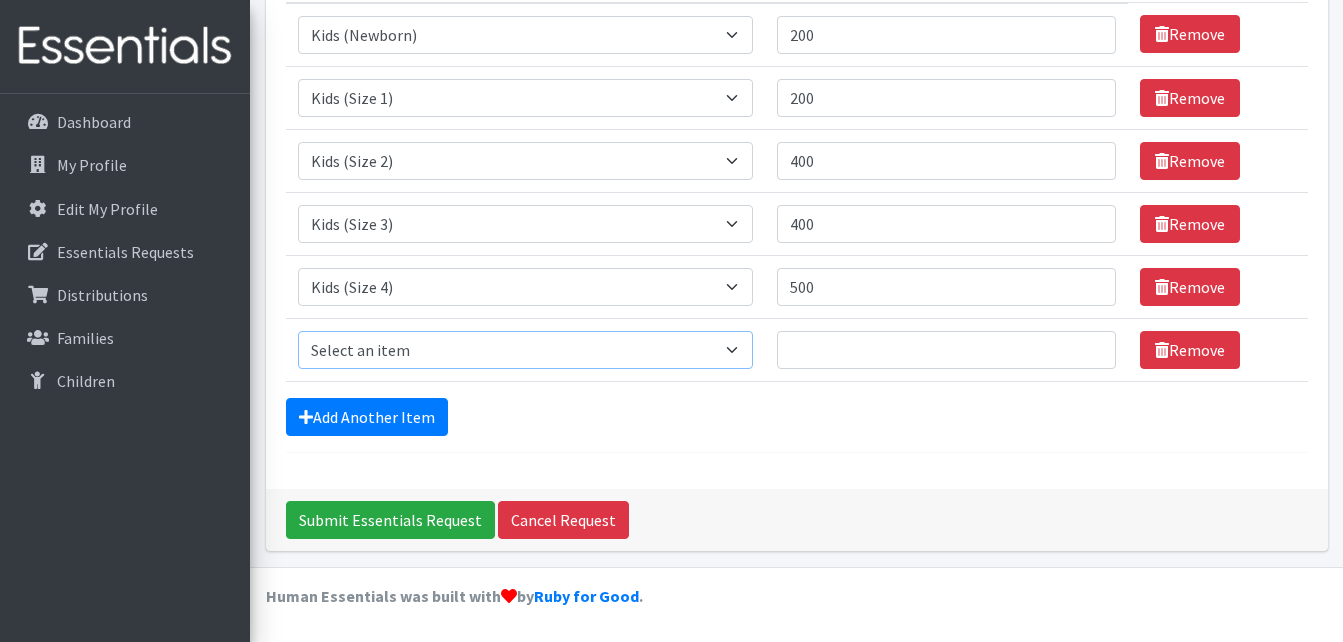 select on "13580" 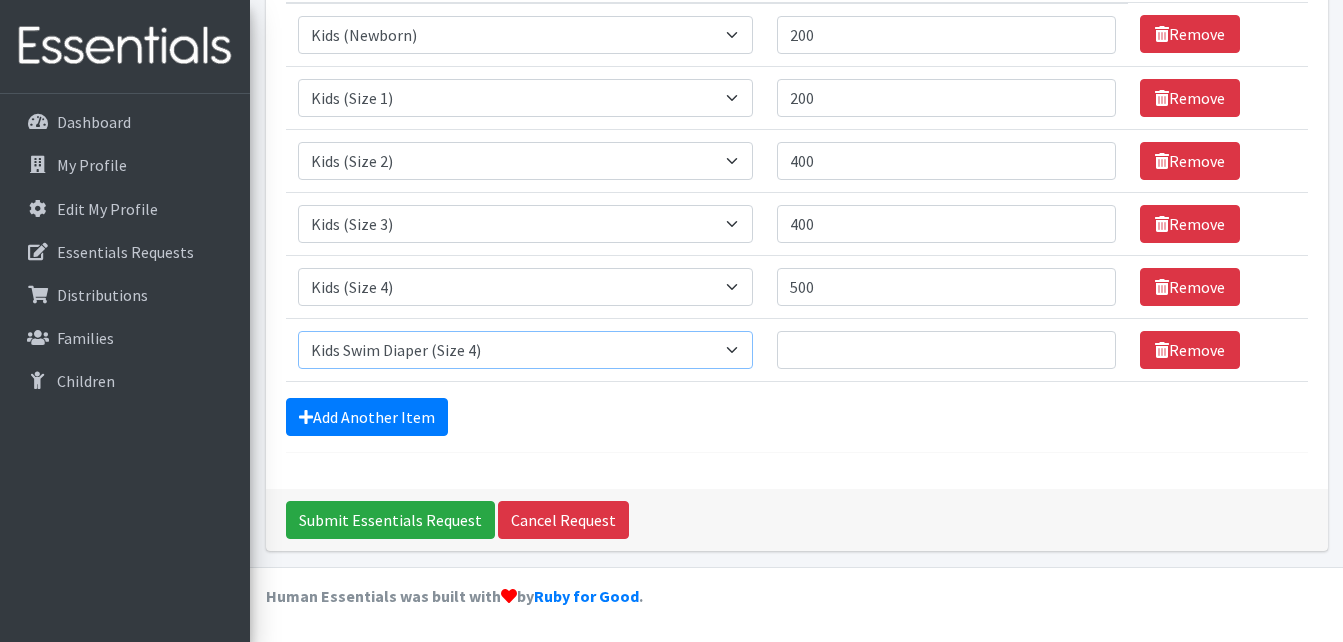 click on "Select an item
F&D Men L/XL (38-50in waist) x48
F&D Men S/M (28-40in waist) x56
F&D Women L/XL (38-50in waist) x40
F&D Women S/M (28-40in waist) x48
Fly&Dry Potty Kit- 2T/3T Boy
Fly&Dry Potty Kit- 2T/3T Girl
Fly&Dry Potty Kit- 3T/4T Boy
Fly&Dry Potty Kit- 3T/4T Girl
Fly&Dry Potty Kit- 4T/5T Boy
Kids (Newborn)
Kids (Size 1)
Kids (Size 2)
Kids (Size 3)
Kids (Size 4)
Kids (Size 5)
Kids (Size 6)
Kids Swim Diaper (Size 4)
Kids Swim Diaper (Size 5)
Pull-Ups Case 2T/3T x68
Pull-Ups Case 3T/4T x64
Pull-Ups Case 4T/5T x56
TBPB Period Pad Kit (25ct + 5 liners)
TBPB Period Tampon Kit (25ct + 5 liners)
Tidal Babe Only - Kit, Large Cup
Tidal Babe Only - Kit, Refill for Cup
Tidal Babe Only - Kit, Small Cup
Wipes Case 180/6 Small Packs x1080" at bounding box center (526, 350) 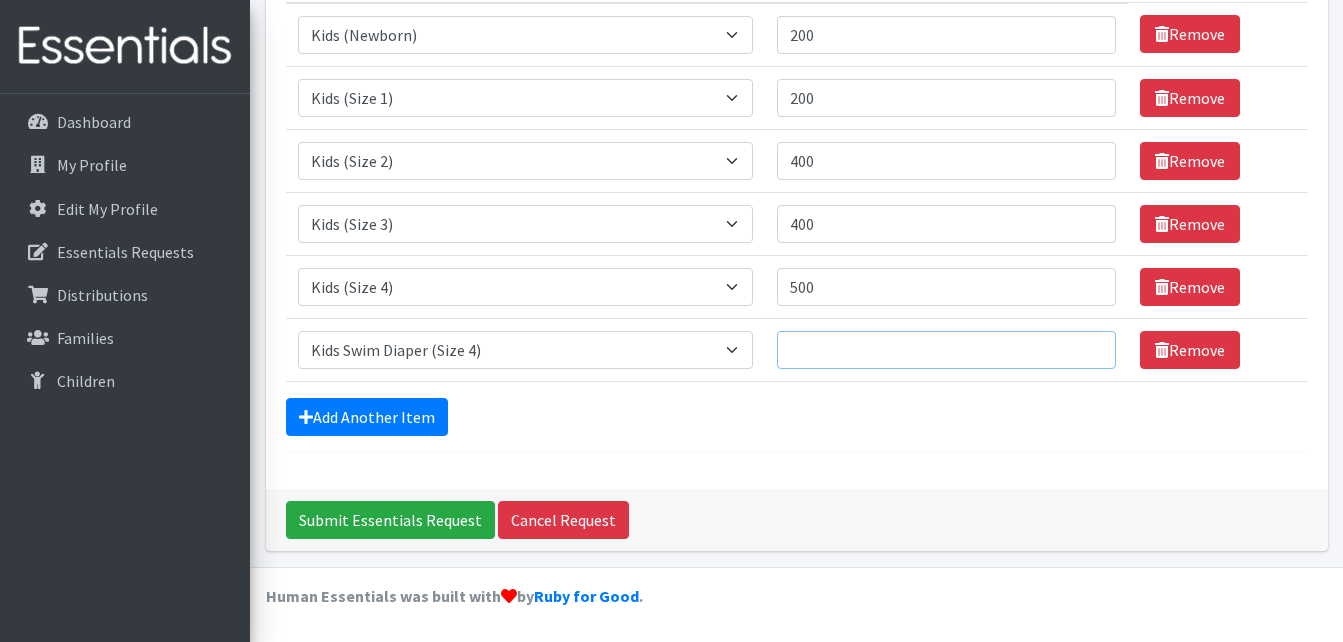 click on "Quantity" at bounding box center [946, 350] 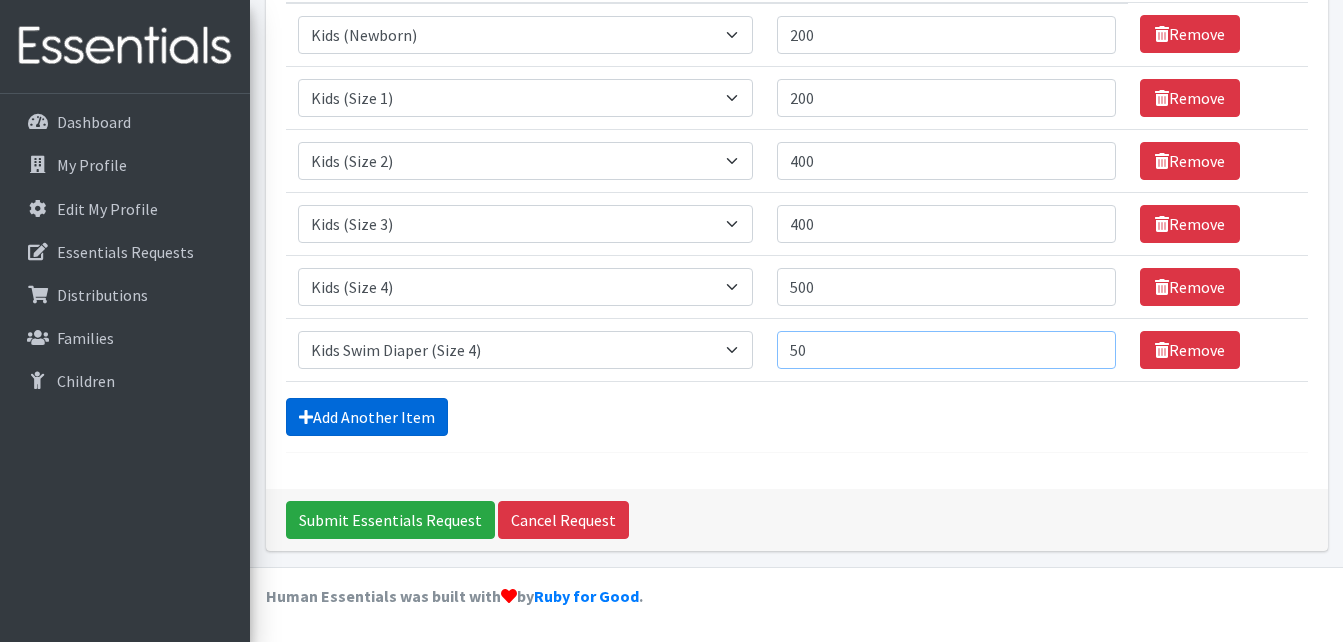 type on "50" 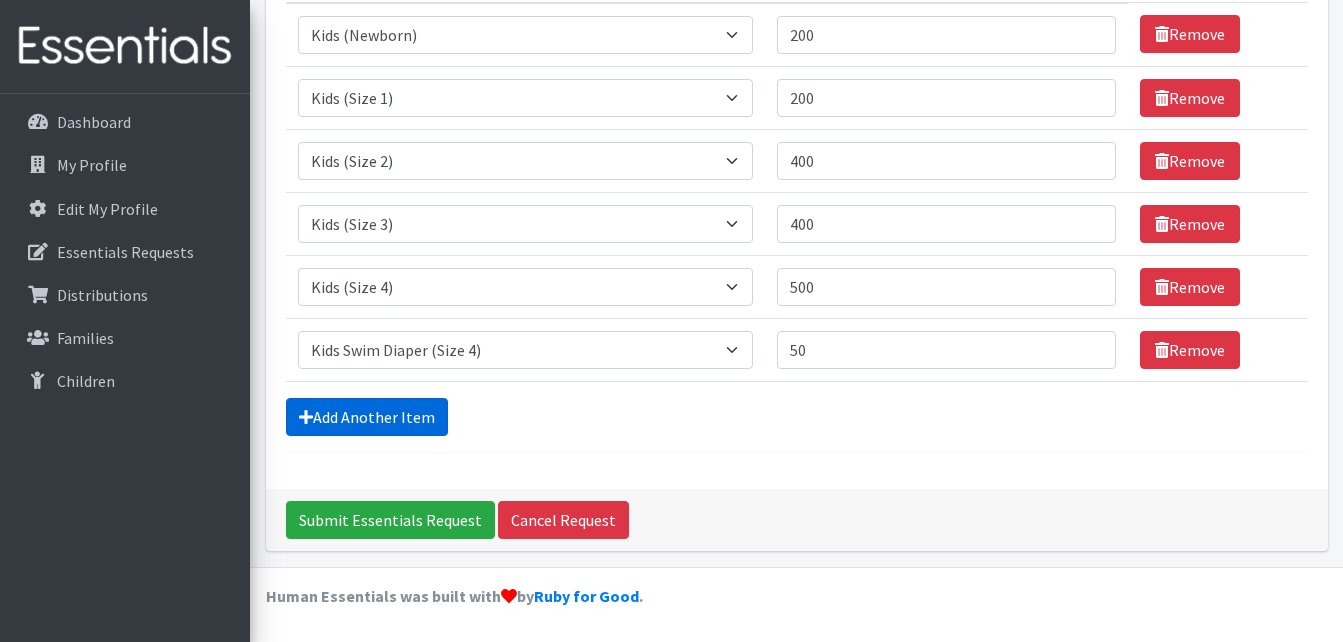 click on "Add Another Item" at bounding box center [367, 417] 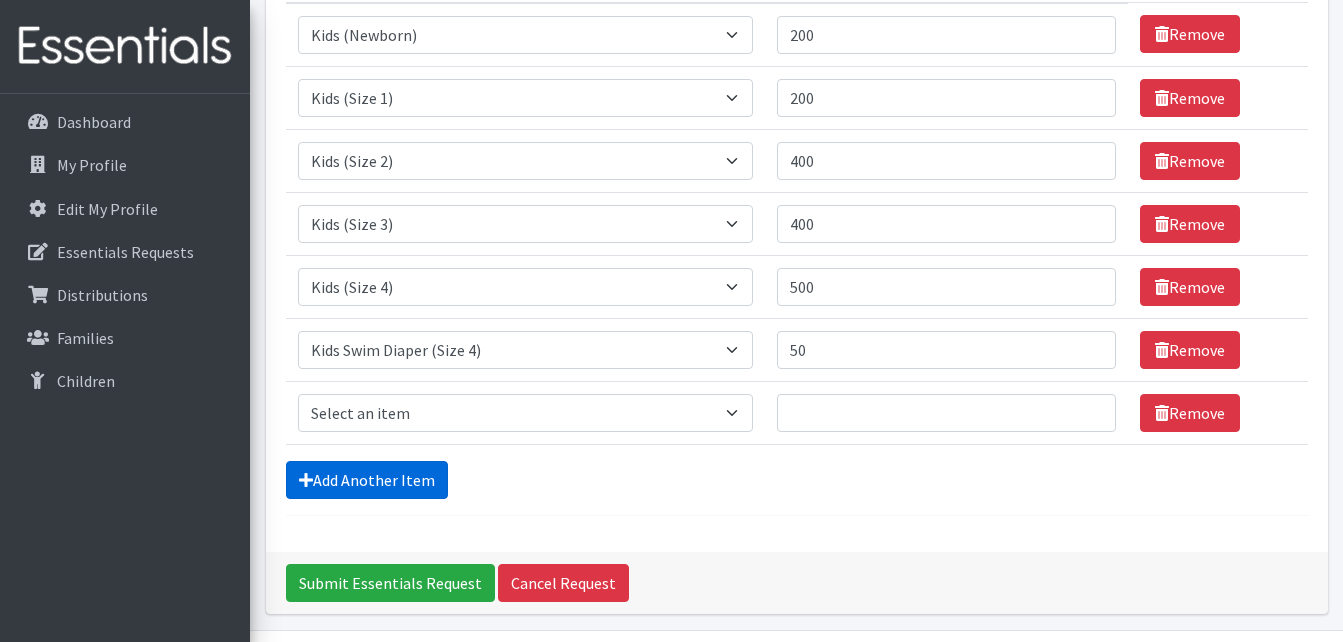 scroll, scrollTop: 370, scrollLeft: 0, axis: vertical 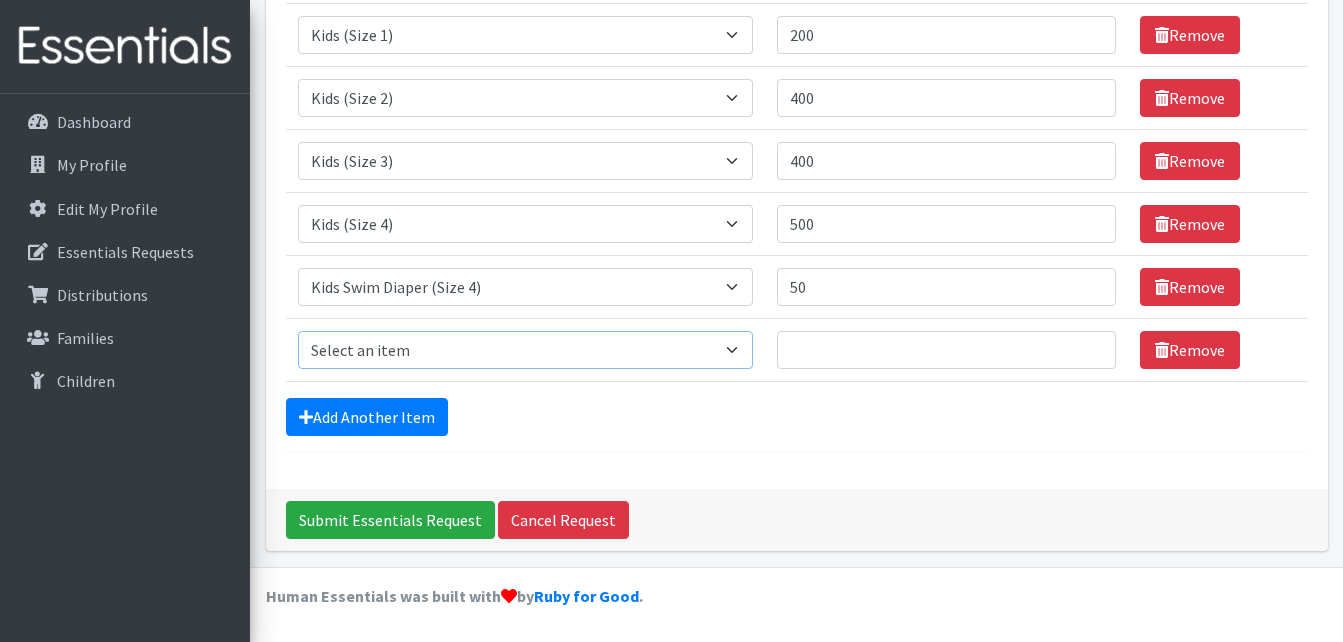 click on "Select an item
F&D Men L/XL (38-50in waist) x48
F&D Men S/M (28-40in waist) x56
F&D Women L/XL (38-50in waist) x40
F&D Women S/M (28-40in waist) x48
Fly&Dry Potty Kit- 2T/3T Boy
Fly&Dry Potty Kit- 2T/3T Girl
Fly&Dry Potty Kit- 3T/4T Boy
Fly&Dry Potty Kit- 3T/4T Girl
Fly&Dry Potty Kit- 4T/5T Boy
Kids (Newborn)
Kids (Size 1)
Kids (Size 2)
Kids (Size 3)
Kids (Size 4)
Kids (Size 5)
Kids (Size 6)
Kids Swim Diaper (Size 4)
Kids Swim Diaper (Size 5)
Pull-Ups Case 2T/3T x68
Pull-Ups Case 3T/4T x64
Pull-Ups Case 4T/5T x56
TBPB Period Pad Kit (25ct + 5 liners)
TBPB Period Tampon Kit (25ct + 5 liners)
Tidal Babe Only - Kit, Large Cup
Tidal Babe Only - Kit, Refill for Cup
Tidal Babe Only - Kit, Small Cup
Wipes Case 180/6 Small Packs x1080" at bounding box center (526, 350) 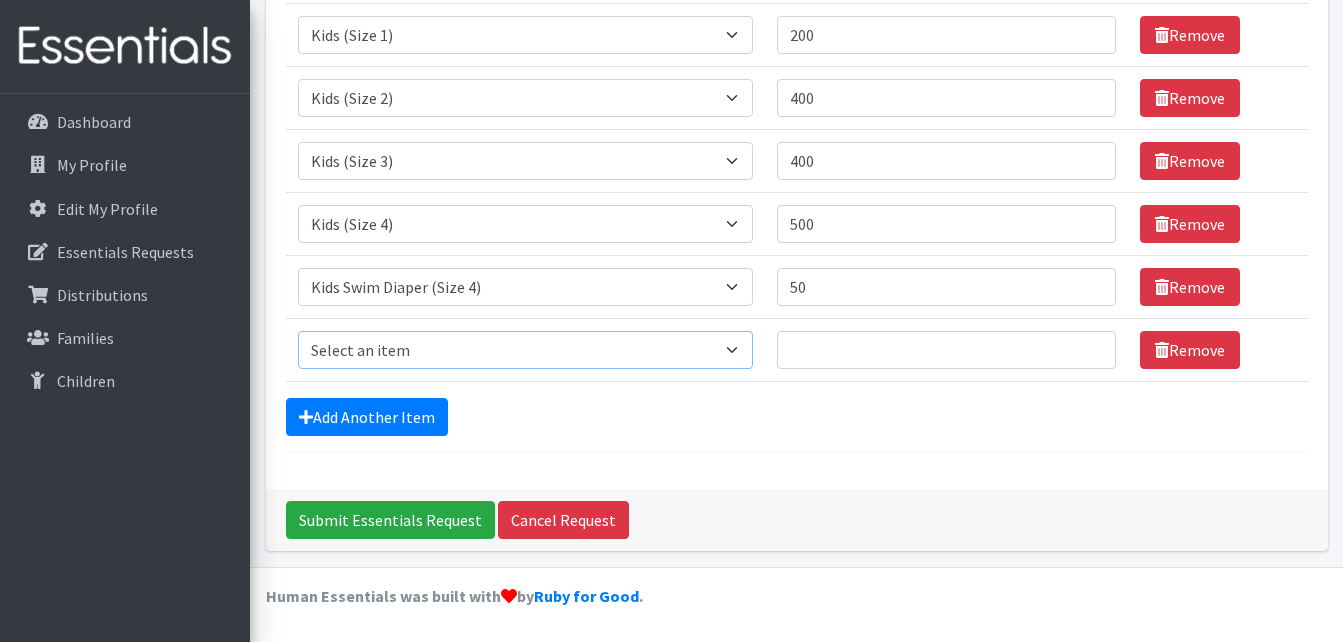 select on "15350" 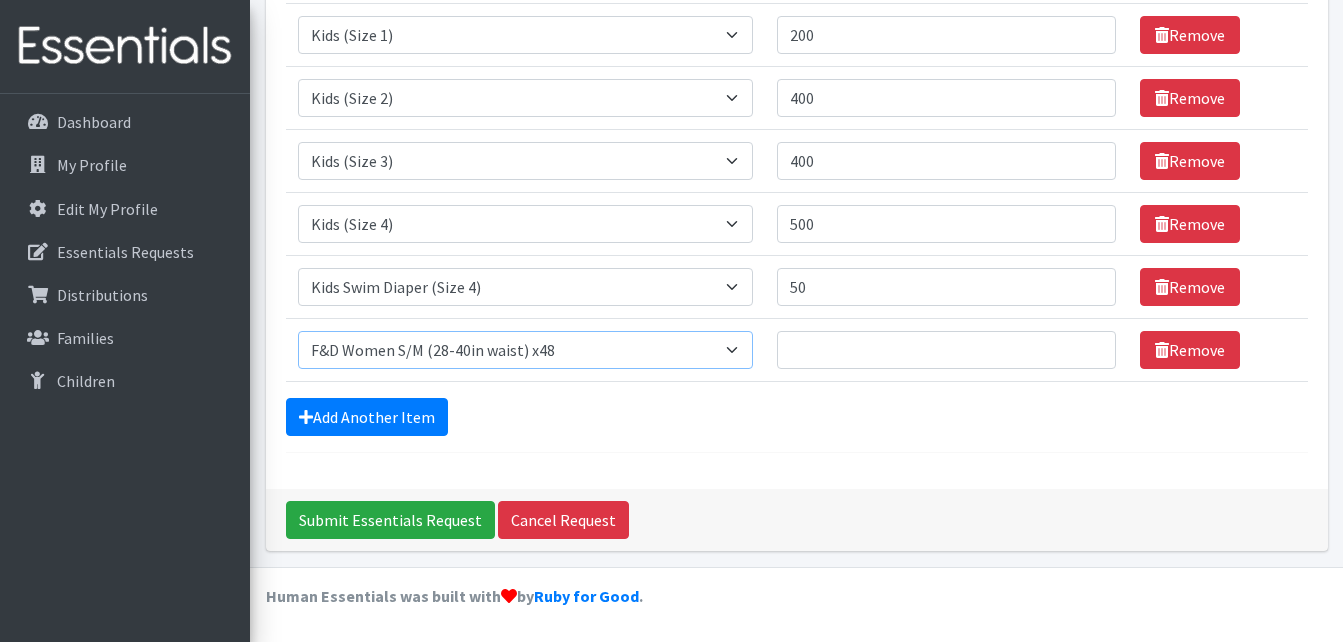 click on "Select an item
F&D Men L/XL (38-50in waist) x48
F&D Men S/M (28-40in waist) x56
F&D Women L/XL (38-50in waist) x40
F&D Women S/M (28-40in waist) x48
Fly&Dry Potty Kit- 2T/3T Boy
Fly&Dry Potty Kit- 2T/3T Girl
Fly&Dry Potty Kit- 3T/4T Boy
Fly&Dry Potty Kit- 3T/4T Girl
Fly&Dry Potty Kit- 4T/5T Boy
Kids (Newborn)
Kids (Size 1)
Kids (Size 2)
Kids (Size 3)
Kids (Size 4)
Kids (Size 5)
Kids (Size 6)
Kids Swim Diaper (Size 4)
Kids Swim Diaper (Size 5)
Pull-Ups Case 2T/3T x68
Pull-Ups Case 3T/4T x64
Pull-Ups Case 4T/5T x56
TBPB Period Pad Kit (25ct + 5 liners)
TBPB Period Tampon Kit (25ct + 5 liners)
Tidal Babe Only - Kit, Large Cup
Tidal Babe Only - Kit, Refill for Cup
Tidal Babe Only - Kit, Small Cup
Wipes Case 180/6 Small Packs x1080" at bounding box center (526, 350) 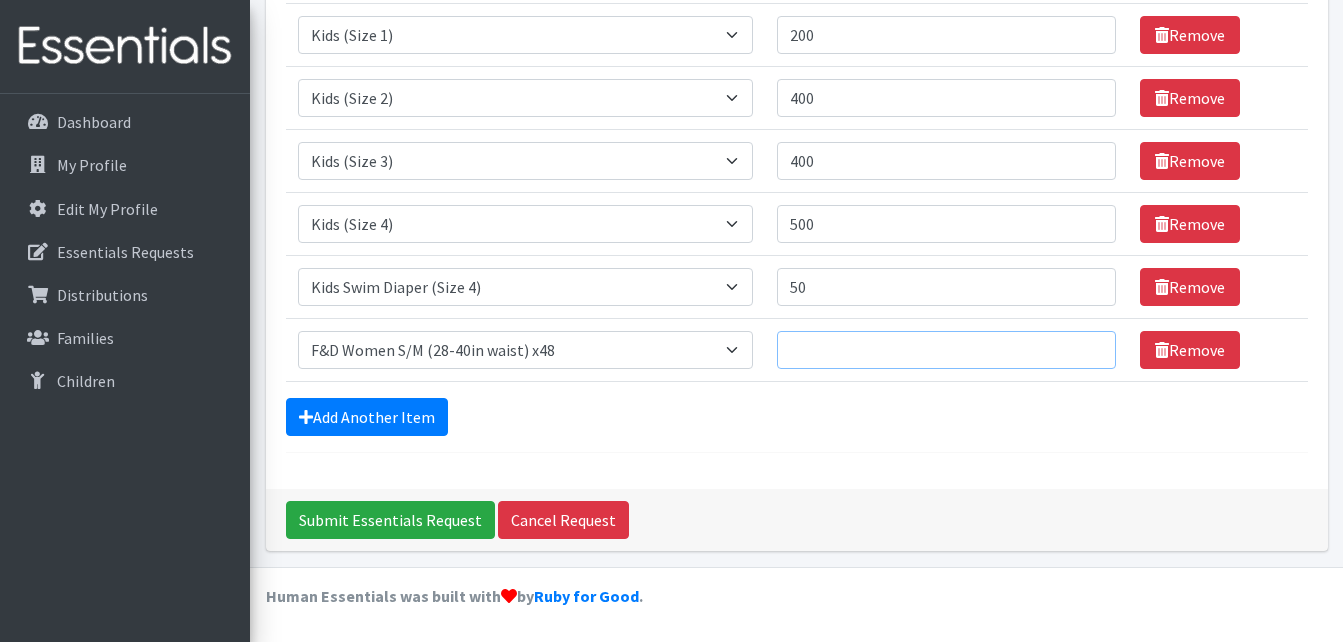 click on "Quantity" at bounding box center (946, 350) 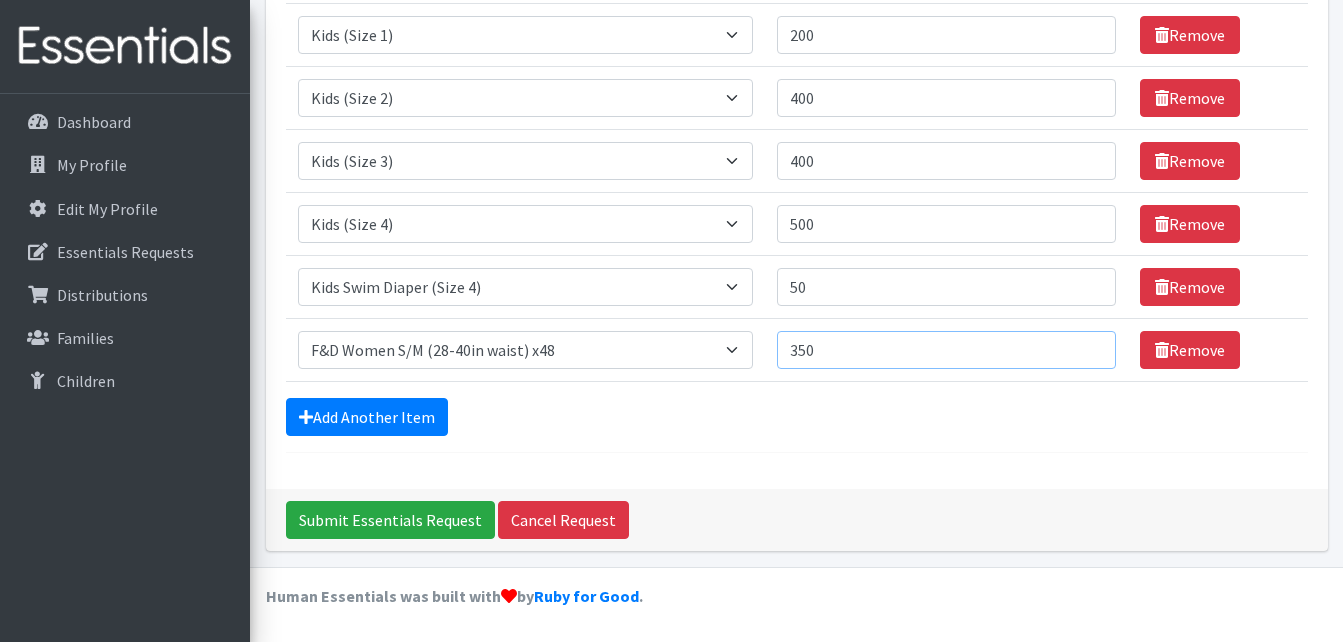 type on "350" 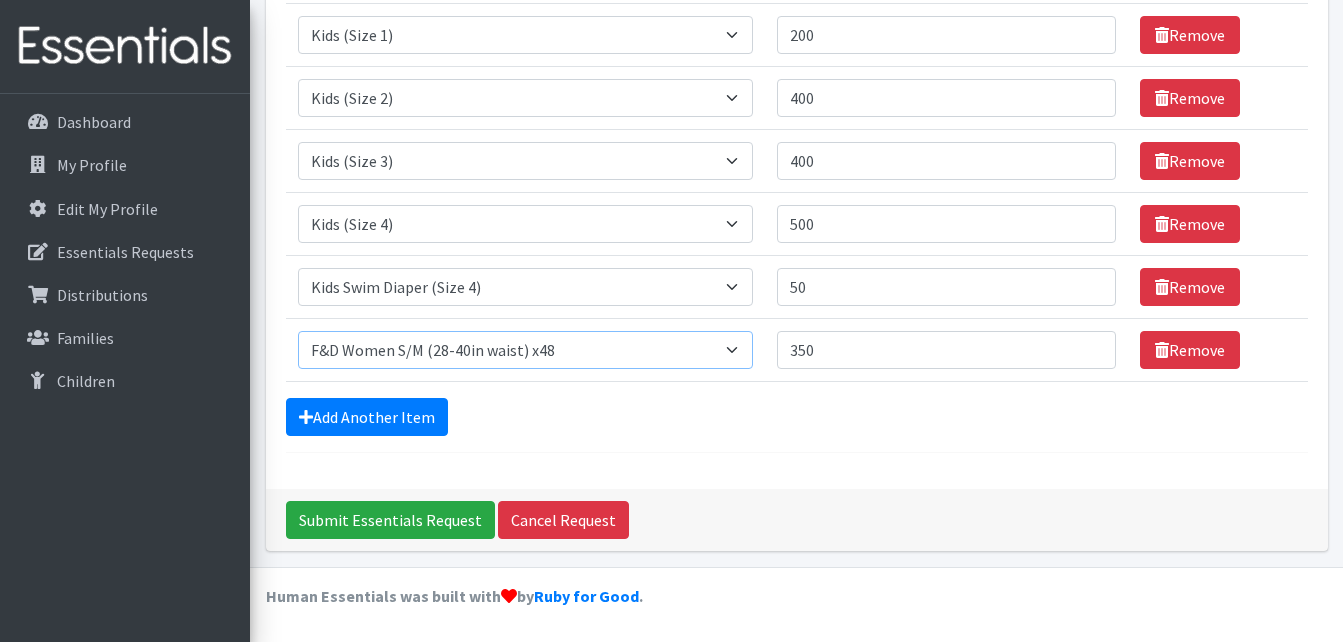 click on "Select an item
F&D Men L/XL (38-50in waist) x48
F&D Men S/M (28-40in waist) x56
F&D Women L/XL (38-50in waist) x40
F&D Women S/M (28-40in waist) x48
Fly&Dry Potty Kit- 2T/3T Boy
Fly&Dry Potty Kit- 2T/3T Girl
Fly&Dry Potty Kit- 3T/4T Boy
Fly&Dry Potty Kit- 3T/4T Girl
Fly&Dry Potty Kit- 4T/5T Boy
Kids (Newborn)
Kids (Size 1)
Kids (Size 2)
Kids (Size 3)
Kids (Size 4)
Kids (Size 5)
Kids (Size 6)
Kids Swim Diaper (Size 4)
Kids Swim Diaper (Size 5)
Pull-Ups Case 2T/3T x68
Pull-Ups Case 3T/4T x64
Pull-Ups Case 4T/5T x56
TBPB Period Pad Kit (25ct + 5 liners)
TBPB Period Tampon Kit (25ct + 5 liners)
Tidal Babe Only - Kit, Large Cup
Tidal Babe Only - Kit, Refill for Cup
Tidal Babe Only - Kit, Small Cup
Wipes Case 180/6 Small Packs x1080" at bounding box center [526, 350] 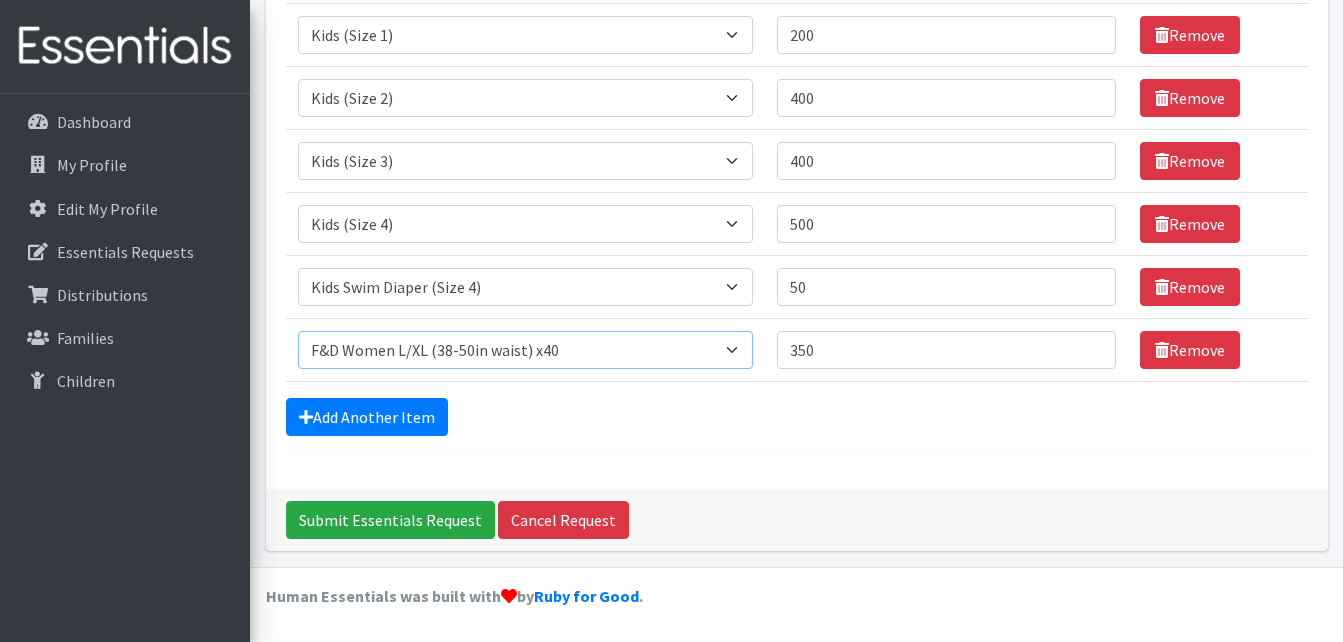 click on "Select an item
F&D Men L/XL (38-50in waist) x48
F&D Men S/M (28-40in waist) x56
F&D Women L/XL (38-50in waist) x40
F&D Women S/M (28-40in waist) x48
Fly&Dry Potty Kit- 2T/3T Boy
Fly&Dry Potty Kit- 2T/3T Girl
Fly&Dry Potty Kit- 3T/4T Boy
Fly&Dry Potty Kit- 3T/4T Girl
Fly&Dry Potty Kit- 4T/5T Boy
Kids (Newborn)
Kids (Size 1)
Kids (Size 2)
Kids (Size 3)
Kids (Size 4)
Kids (Size 5)
Kids (Size 6)
Kids Swim Diaper (Size 4)
Kids Swim Diaper (Size 5)
Pull-Ups Case 2T/3T x68
Pull-Ups Case 3T/4T x64
Pull-Ups Case 4T/5T x56
TBPB Period Pad Kit (25ct + 5 liners)
TBPB Period Tampon Kit (25ct + 5 liners)
Tidal Babe Only - Kit, Large Cup
Tidal Babe Only - Kit, Refill for Cup
Tidal Babe Only - Kit, Small Cup
Wipes Case 180/6 Small Packs x1080" at bounding box center (526, 350) 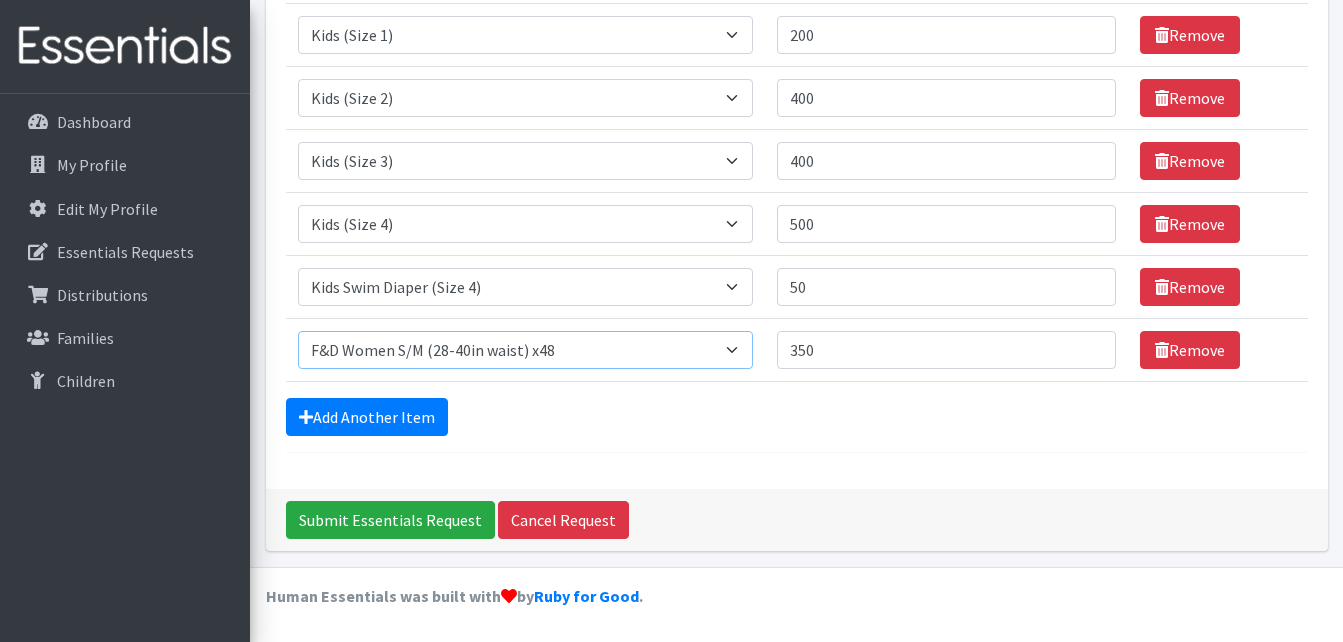 click on "Select an item
F&D Men L/XL (38-50in waist) x48
F&D Men S/M (28-40in waist) x56
F&D Women L/XL (38-50in waist) x40
F&D Women S/M (28-40in waist) x48
Fly&Dry Potty Kit- 2T/3T Boy
Fly&Dry Potty Kit- 2T/3T Girl
Fly&Dry Potty Kit- 3T/4T Boy
Fly&Dry Potty Kit- 3T/4T Girl
Fly&Dry Potty Kit- 4T/5T Boy
Kids (Newborn)
Kids (Size 1)
Kids (Size 2)
Kids (Size 3)
Kids (Size 4)
Kids (Size 5)
Kids (Size 6)
Kids Swim Diaper (Size 4)
Kids Swim Diaper (Size 5)
Pull-Ups Case 2T/3T x68
Pull-Ups Case 3T/4T x64
Pull-Ups Case 4T/5T x56
TBPB Period Pad Kit (25ct + 5 liners)
TBPB Period Tampon Kit (25ct + 5 liners)
Tidal Babe Only - Kit, Large Cup
Tidal Babe Only - Kit, Refill for Cup
Tidal Babe Only - Kit, Small Cup
Wipes Case 180/6 Small Packs x1080" at bounding box center (526, 350) 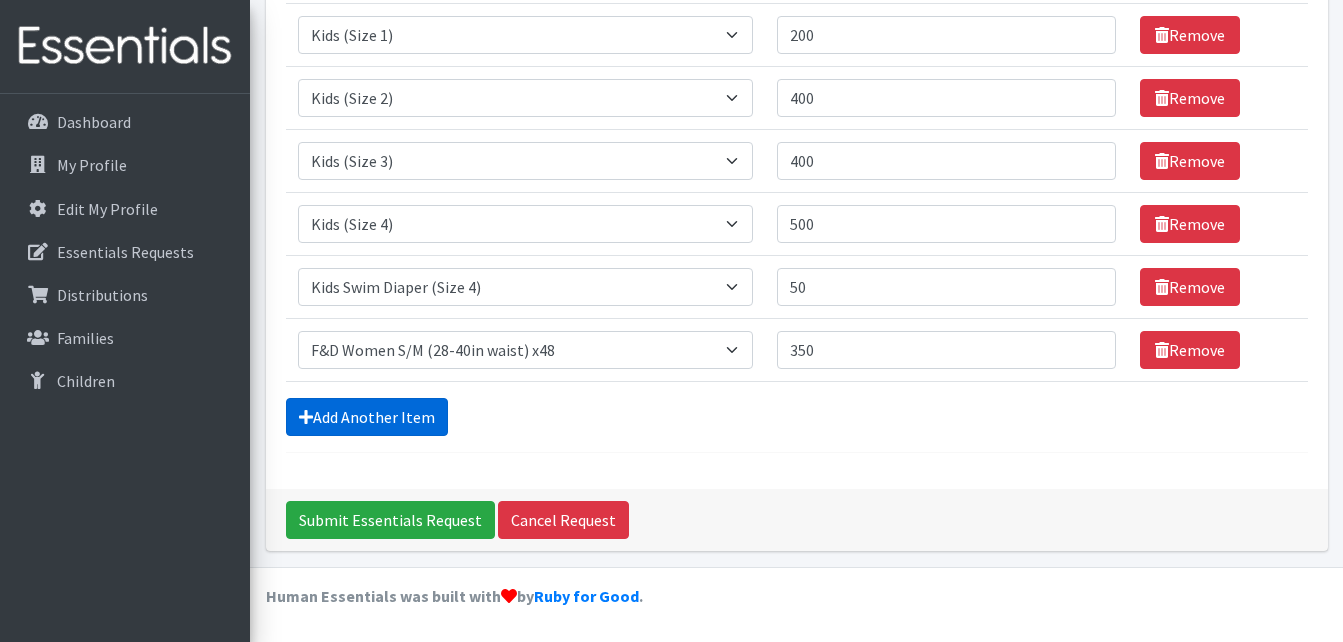 click on "Add Another Item" at bounding box center [367, 417] 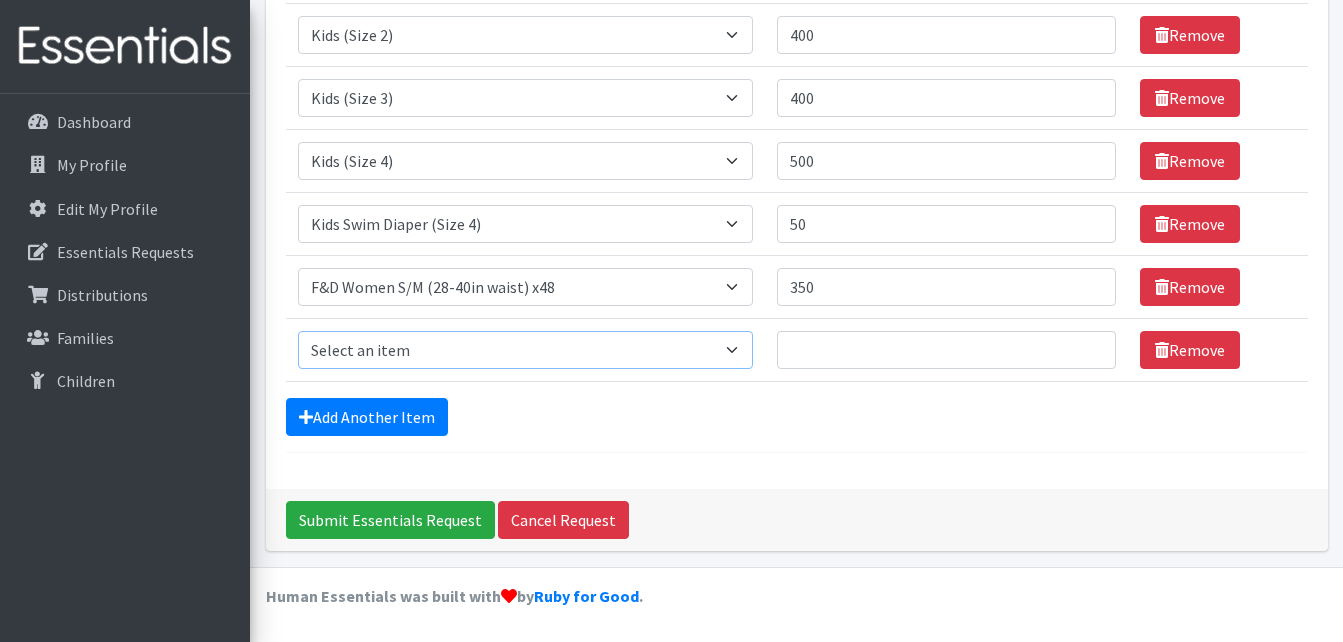 click on "Select an item
F&D Men L/XL (38-50in waist) x48
F&D Men S/M (28-40in waist) x56
F&D Women L/XL (38-50in waist) x40
F&D Women S/M (28-40in waist) x48
Fly&Dry Potty Kit- 2T/3T Boy
Fly&Dry Potty Kit- 2T/3T Girl
Fly&Dry Potty Kit- 3T/4T Boy
Fly&Dry Potty Kit- 3T/4T Girl
Fly&Dry Potty Kit- 4T/5T Boy
Kids (Newborn)
Kids (Size 1)
Kids (Size 2)
Kids (Size 3)
Kids (Size 4)
Kids (Size 5)
Kids (Size 6)
Kids Swim Diaper (Size 4)
Kids Swim Diaper (Size 5)
Pull-Ups Case 2T/3T x68
Pull-Ups Case 3T/4T x64
Pull-Ups Case 4T/5T x56
TBPB Period Pad Kit (25ct + 5 liners)
TBPB Period Tampon Kit (25ct + 5 liners)
Tidal Babe Only - Kit, Large Cup
Tidal Babe Only - Kit, Refill for Cup
Tidal Babe Only - Kit, Small Cup
Wipes Case 180/6 Small Packs x1080" at bounding box center (526, 350) 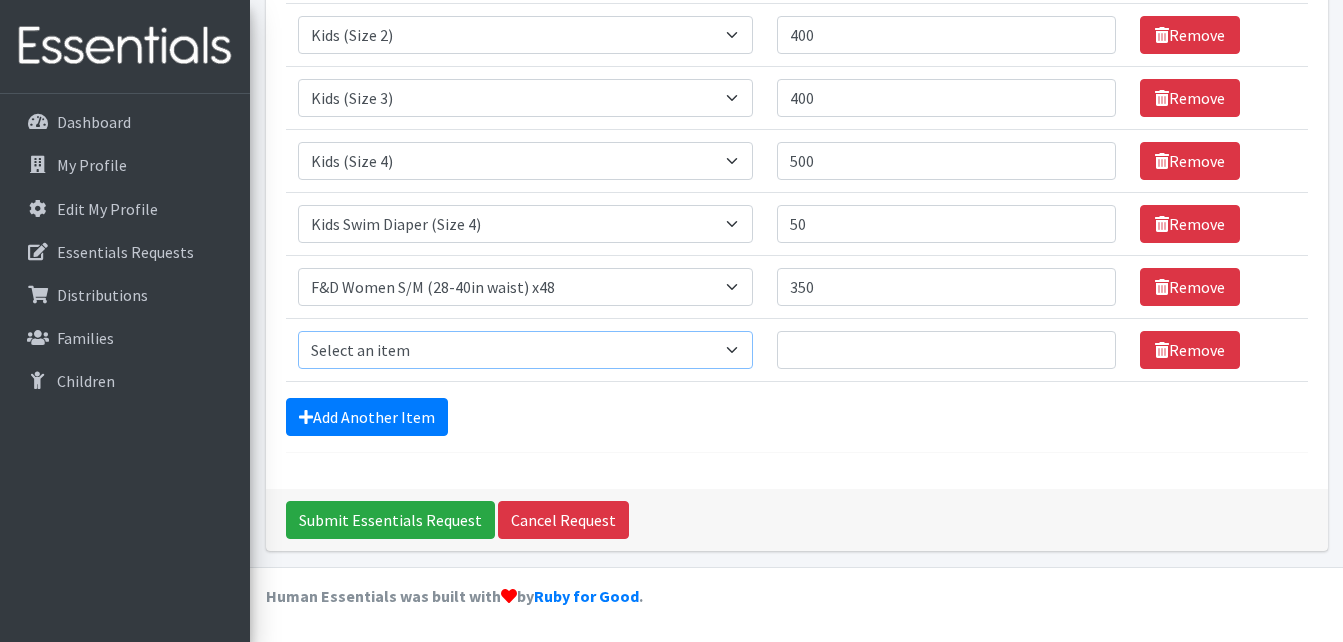 select on "15351" 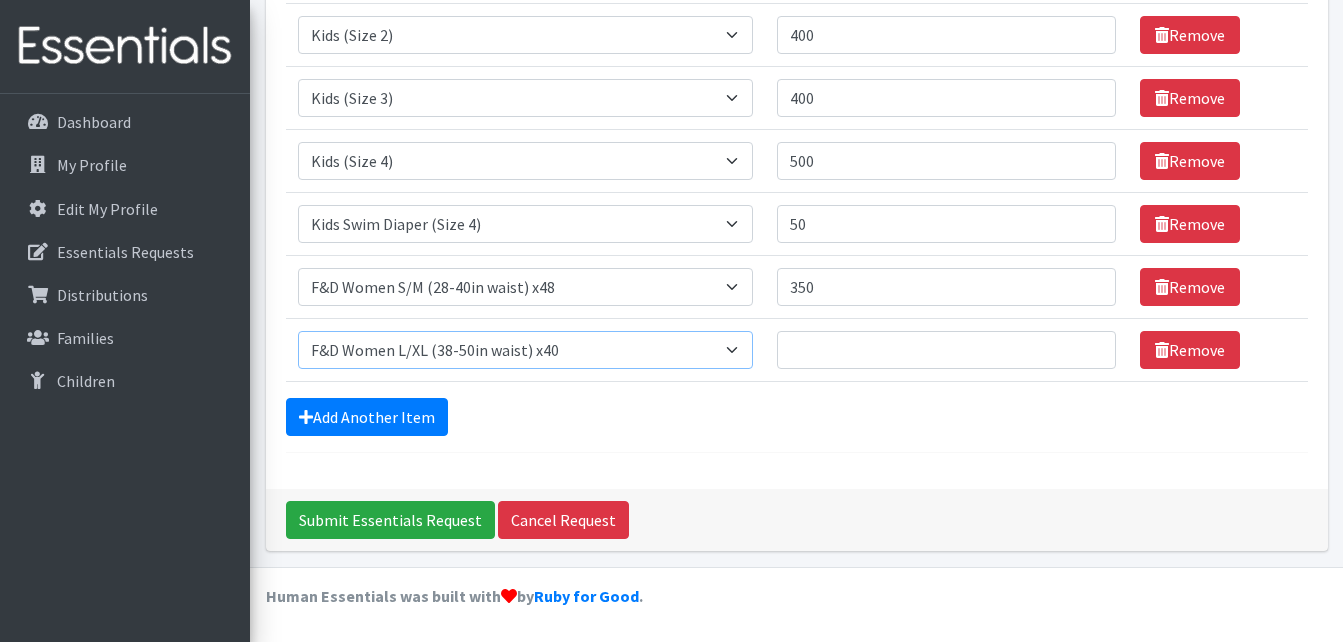 click on "Select an item
F&D Men L/XL (38-50in waist) x48
F&D Men S/M (28-40in waist) x56
F&D Women L/XL (38-50in waist) x40
F&D Women S/M (28-40in waist) x48
Fly&Dry Potty Kit- 2T/3T Boy
Fly&Dry Potty Kit- 2T/3T Girl
Fly&Dry Potty Kit- 3T/4T Boy
Fly&Dry Potty Kit- 3T/4T Girl
Fly&Dry Potty Kit- 4T/5T Boy
Kids (Newborn)
Kids (Size 1)
Kids (Size 2)
Kids (Size 3)
Kids (Size 4)
Kids (Size 5)
Kids (Size 6)
Kids Swim Diaper (Size 4)
Kids Swim Diaper (Size 5)
Pull-Ups Case 2T/3T x68
Pull-Ups Case 3T/4T x64
Pull-Ups Case 4T/5T x56
TBPB Period Pad Kit (25ct + 5 liners)
TBPB Period Tampon Kit (25ct + 5 liners)
Tidal Babe Only - Kit, Large Cup
Tidal Babe Only - Kit, Refill for Cup
Tidal Babe Only - Kit, Small Cup
Wipes Case 180/6 Small Packs x1080" at bounding box center (526, 350) 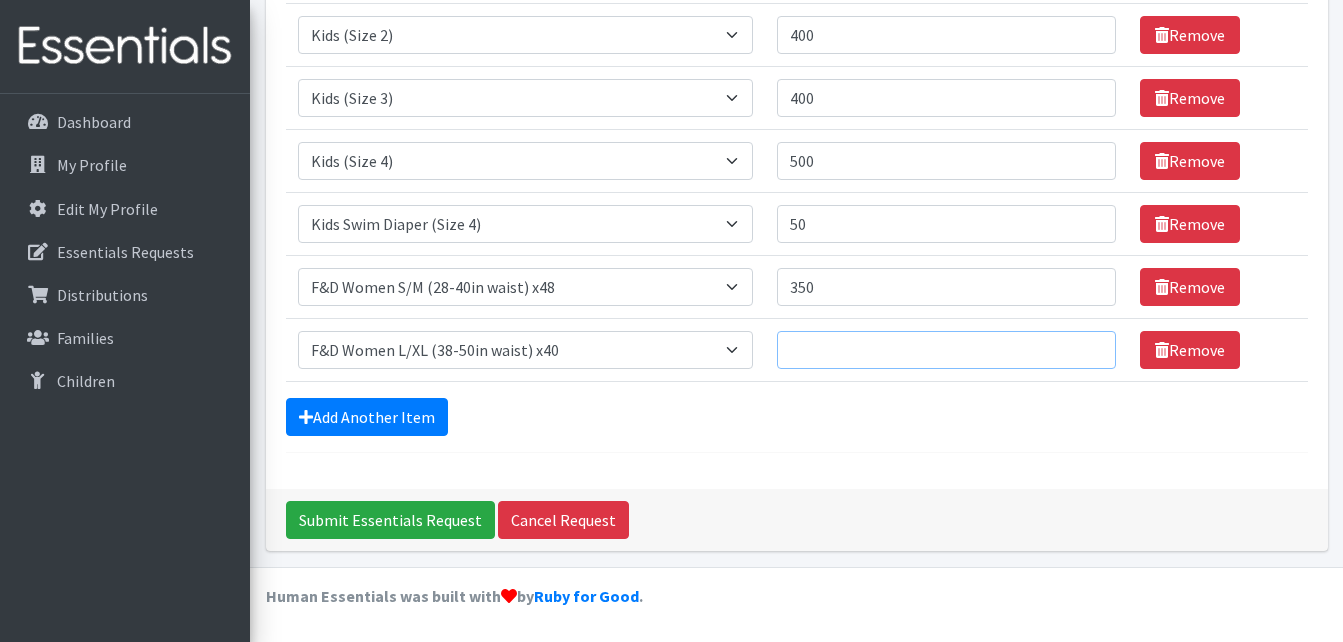 click on "Quantity" at bounding box center [946, 350] 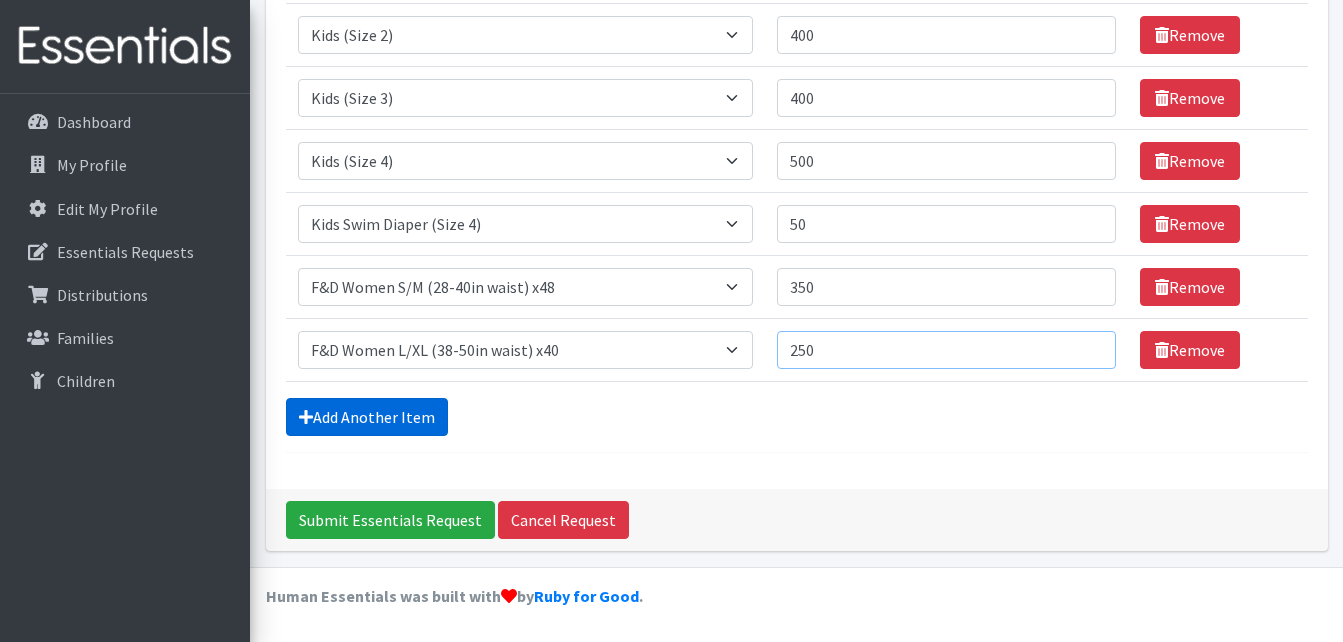 type on "250" 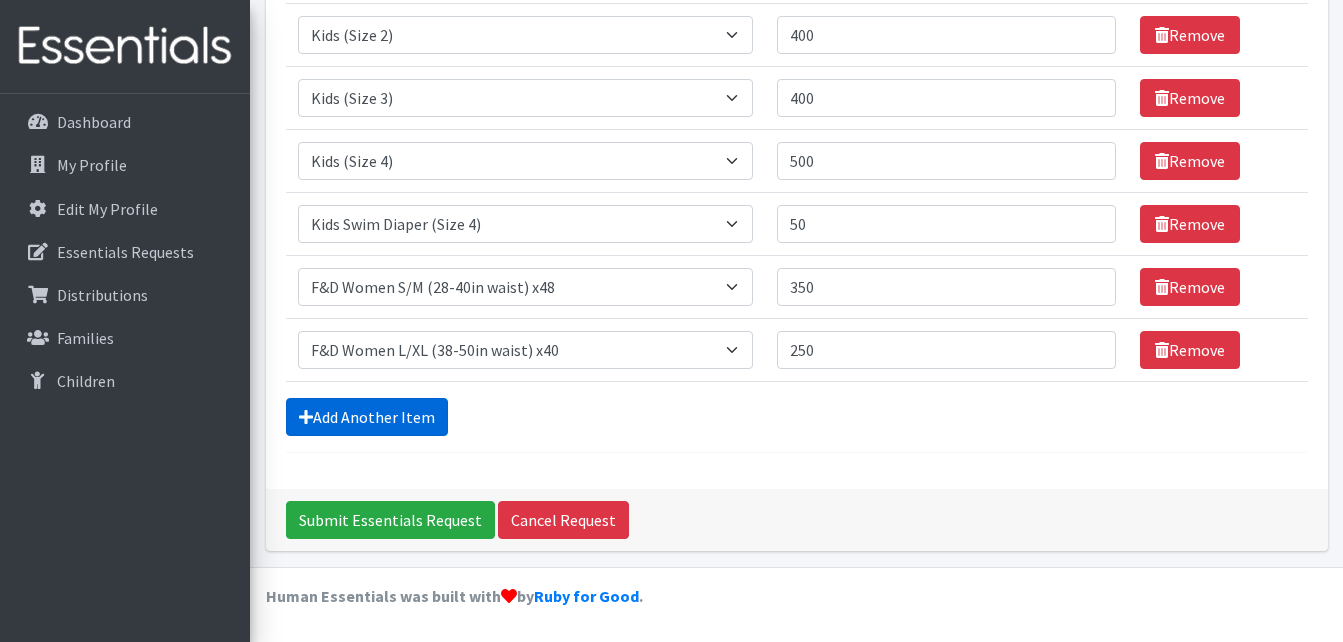 click on "Add Another Item" at bounding box center [367, 417] 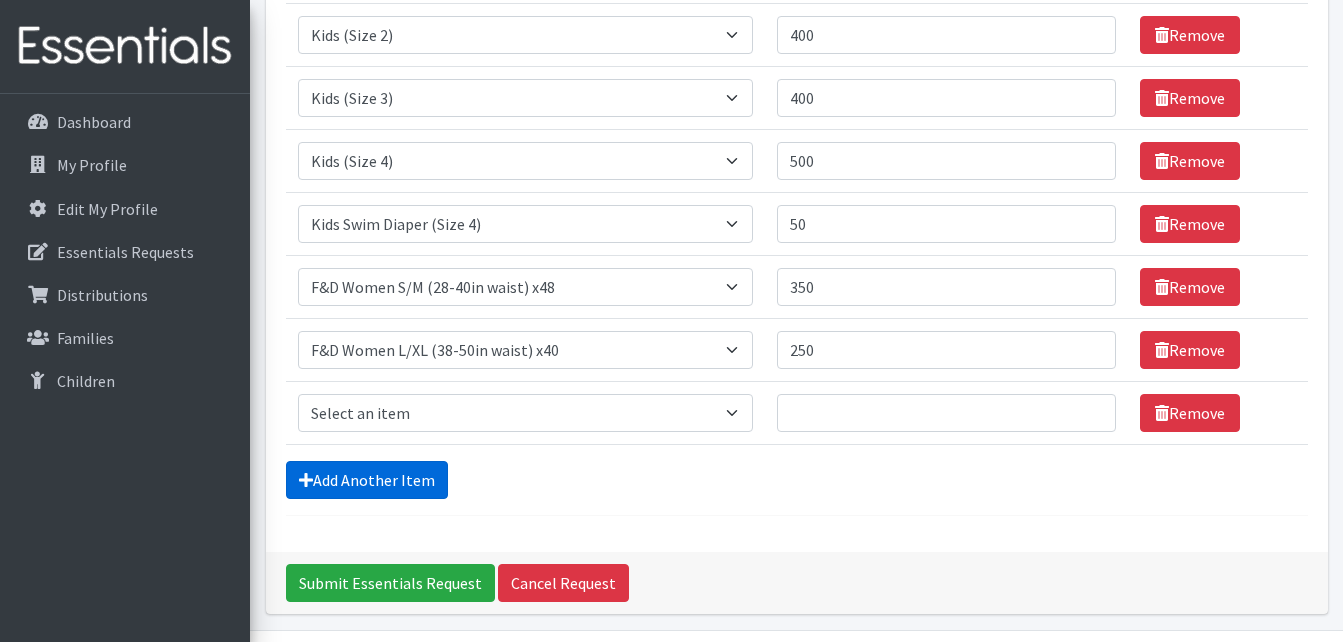 scroll, scrollTop: 496, scrollLeft: 0, axis: vertical 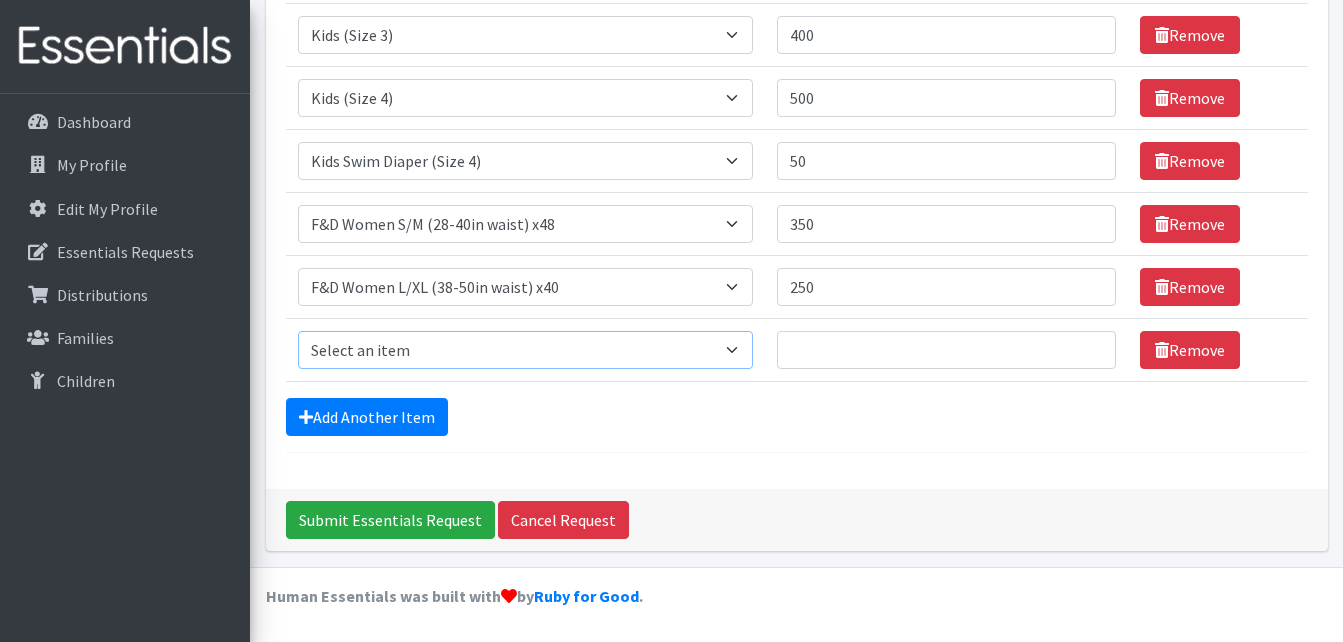 click on "Select an item
F&D Men L/XL (38-50in waist) x48
F&D Men S/M (28-40in waist) x56
F&D Women L/XL (38-50in waist) x40
F&D Women S/M (28-40in waist) x48
Fly&Dry Potty Kit- 2T/3T Boy
Fly&Dry Potty Kit- 2T/3T Girl
Fly&Dry Potty Kit- 3T/4T Boy
Fly&Dry Potty Kit- 3T/4T Girl
Fly&Dry Potty Kit- 4T/5T Boy
Kids (Newborn)
Kids (Size 1)
Kids (Size 2)
Kids (Size 3)
Kids (Size 4)
Kids (Size 5)
Kids (Size 6)
Kids Swim Diaper (Size 4)
Kids Swim Diaper (Size 5)
Pull-Ups Case 2T/3T x68
Pull-Ups Case 3T/4T x64
Pull-Ups Case 4T/5T x56
TBPB Period Pad Kit (25ct + 5 liners)
TBPB Period Tampon Kit (25ct + 5 liners)
Tidal Babe Only - Kit, Large Cup
Tidal Babe Only - Kit, Refill for Cup
Tidal Babe Only - Kit, Small Cup
Wipes Case 180/6 Small Packs x1080" at bounding box center [526, 350] 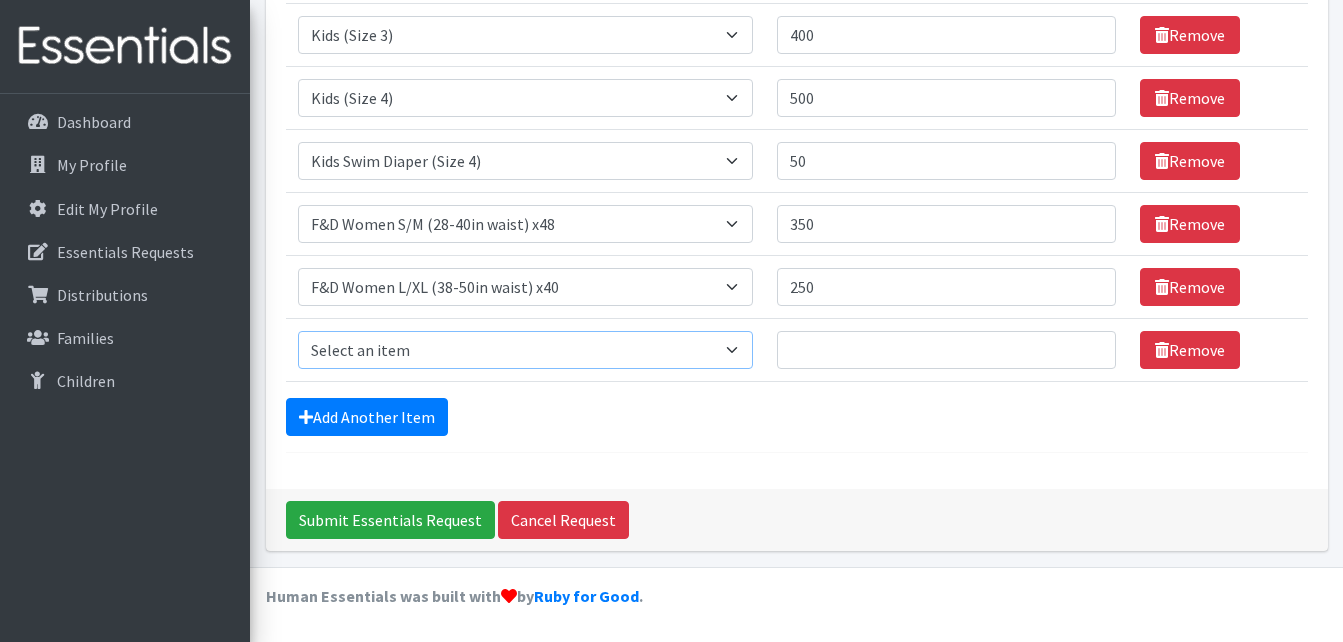 select on "15511" 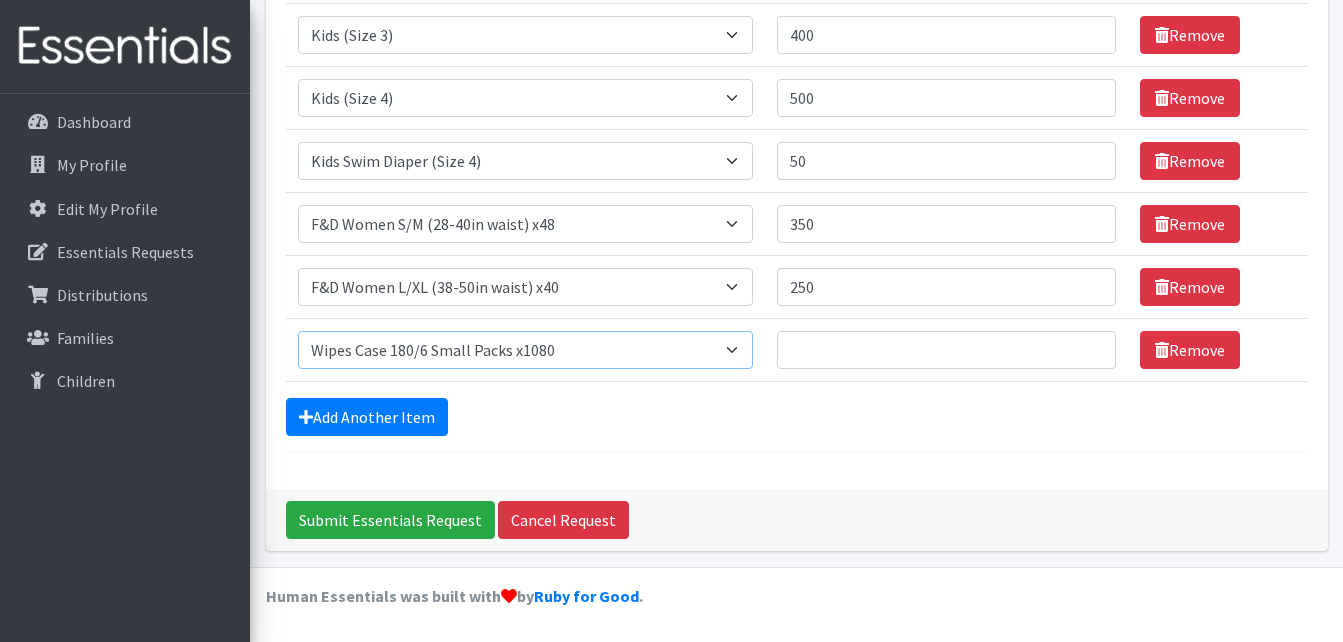 click on "Select an item
F&D Men L/XL (38-50in waist) x48
F&D Men S/M (28-40in waist) x56
F&D Women L/XL (38-50in waist) x40
F&D Women S/M (28-40in waist) x48
Fly&Dry Potty Kit- 2T/3T Boy
Fly&Dry Potty Kit- 2T/3T Girl
Fly&Dry Potty Kit- 3T/4T Boy
Fly&Dry Potty Kit- 3T/4T Girl
Fly&Dry Potty Kit- 4T/5T Boy
Kids (Newborn)
Kids (Size 1)
Kids (Size 2)
Kids (Size 3)
Kids (Size 4)
Kids (Size 5)
Kids (Size 6)
Kids Swim Diaper (Size 4)
Kids Swim Diaper (Size 5)
Pull-Ups Case 2T/3T x68
Pull-Ups Case 3T/4T x64
Pull-Ups Case 4T/5T x56
TBPB Period Pad Kit (25ct + 5 liners)
TBPB Period Tampon Kit (25ct + 5 liners)
Tidal Babe Only - Kit, Large Cup
Tidal Babe Only - Kit, Refill for Cup
Tidal Babe Only - Kit, Small Cup
Wipes Case 180/6 Small Packs x1080" at bounding box center [526, 350] 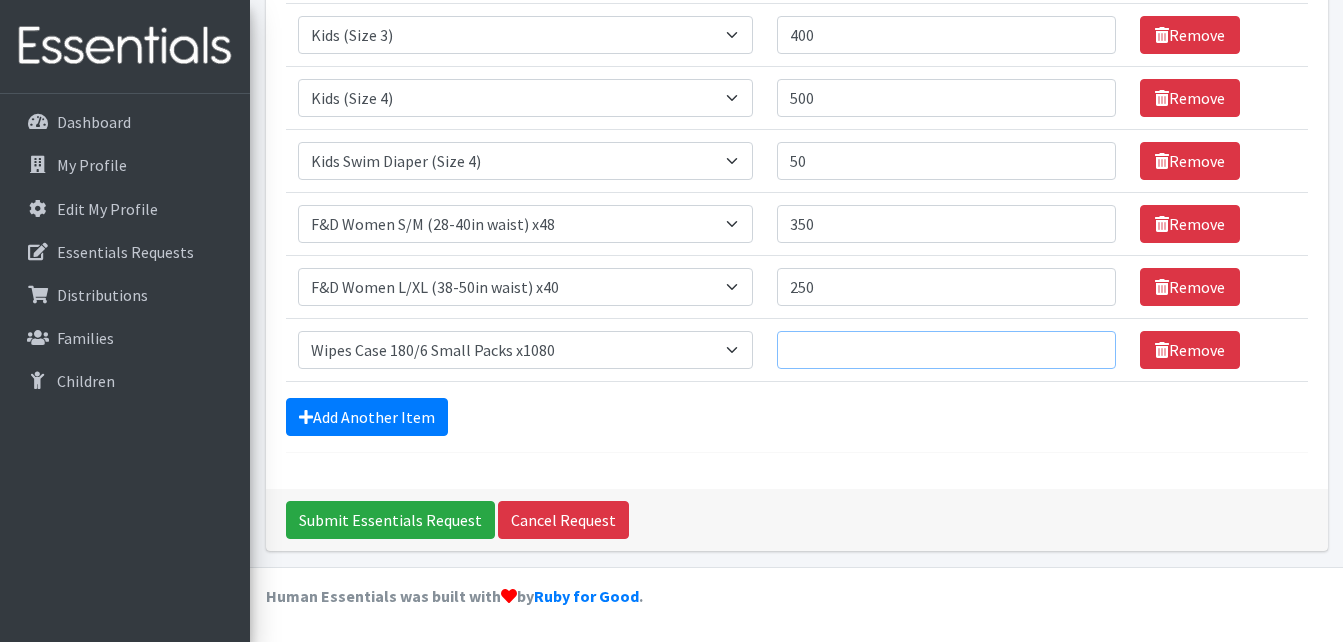 click on "Quantity" at bounding box center [946, 350] 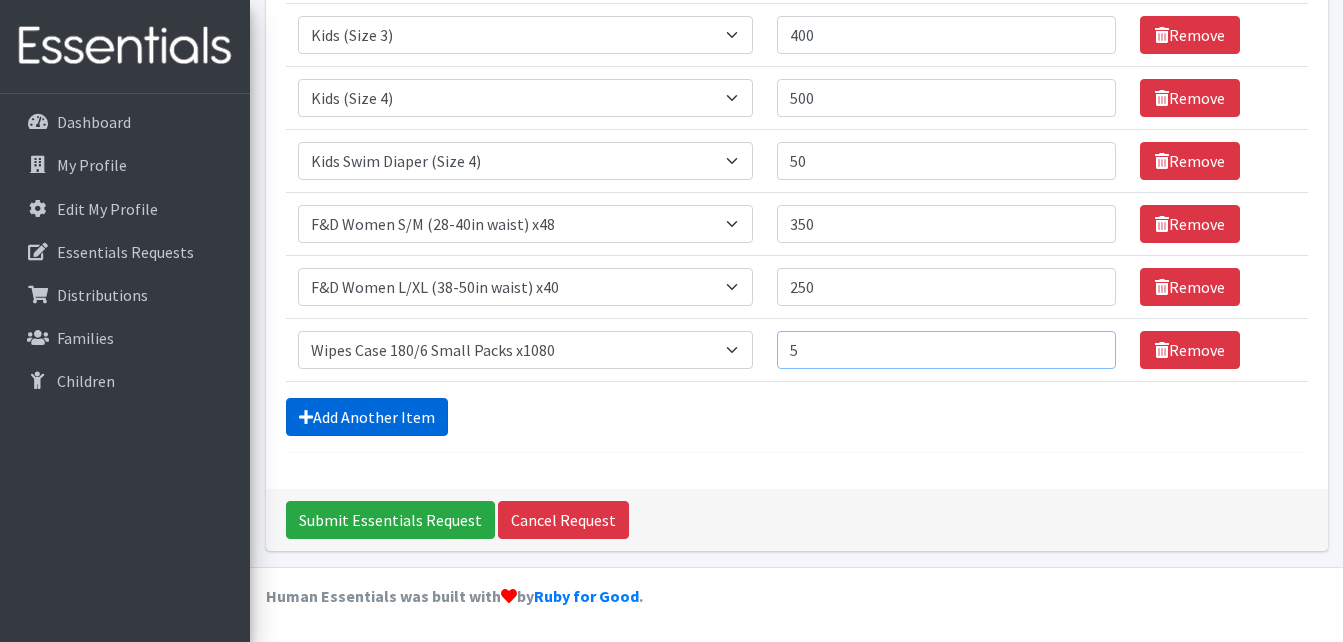 type on "5" 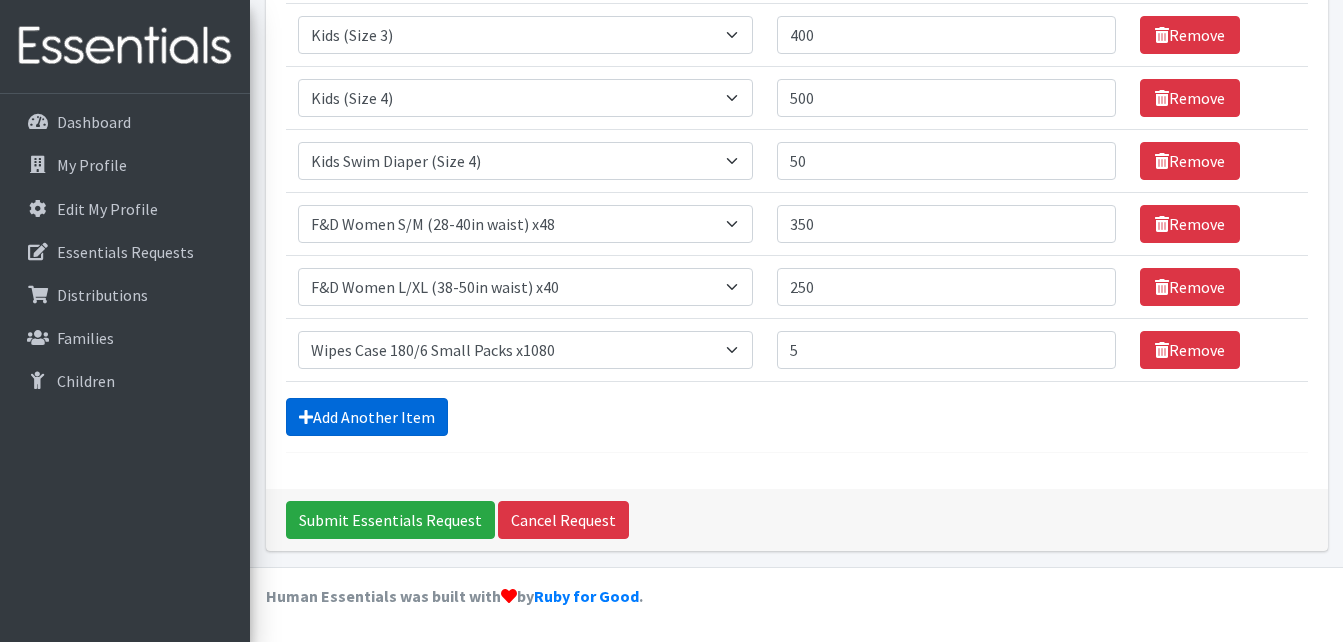 click on "Add Another Item" at bounding box center [367, 417] 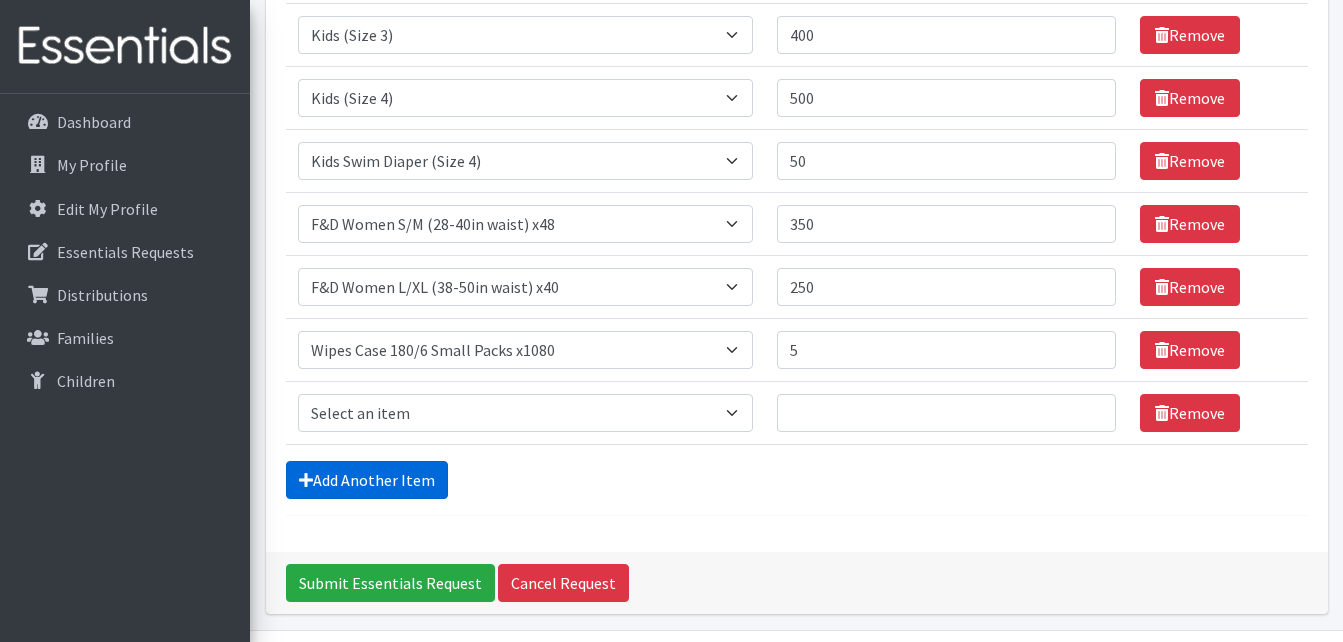 scroll, scrollTop: 559, scrollLeft: 0, axis: vertical 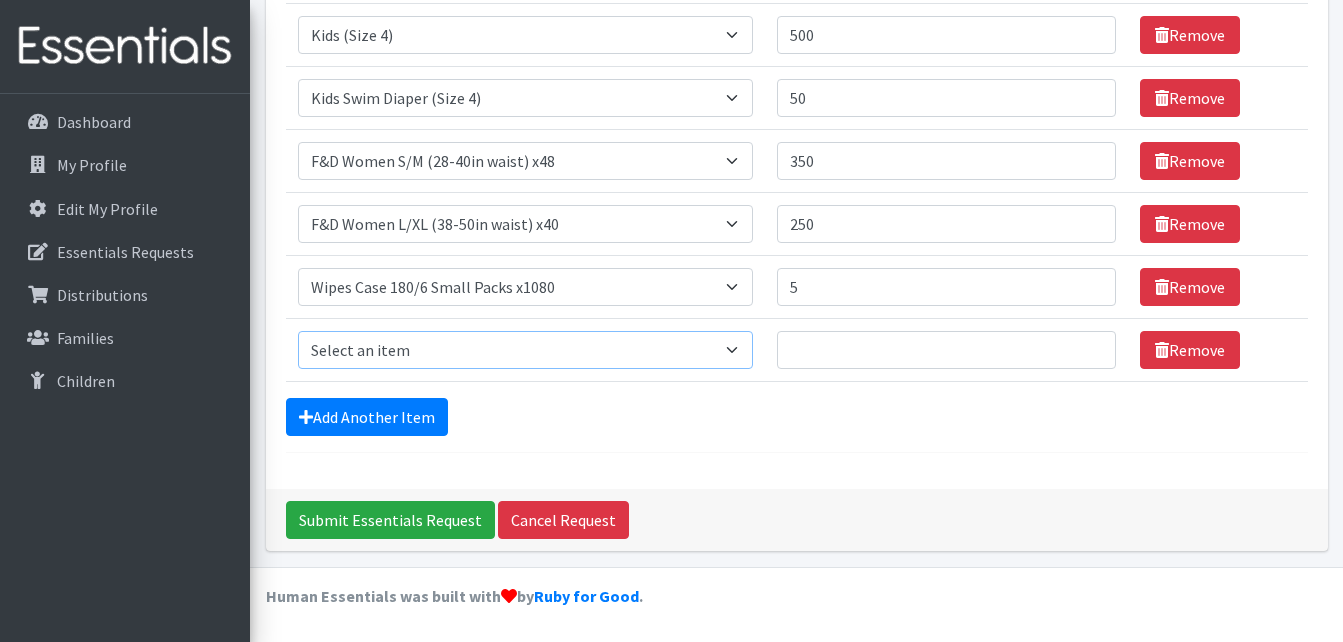click on "Select an item
F&D Men L/XL (38-50in waist) x48
F&D Men S/M (28-40in waist) x56
F&D Women L/XL (38-50in waist) x40
F&D Women S/M (28-40in waist) x48
Fly&Dry Potty Kit- 2T/3T Boy
Fly&Dry Potty Kit- 2T/3T Girl
Fly&Dry Potty Kit- 3T/4T Boy
Fly&Dry Potty Kit- 3T/4T Girl
Fly&Dry Potty Kit- 4T/5T Boy
Kids (Newborn)
Kids (Size 1)
Kids (Size 2)
Kids (Size 3)
Kids (Size 4)
Kids (Size 5)
Kids (Size 6)
Kids Swim Diaper (Size 4)
Kids Swim Diaper (Size 5)
Pull-Ups Case 2T/3T x68
Pull-Ups Case 3T/4T x64
Pull-Ups Case 4T/5T x56
TBPB Period Pad Kit (25ct + 5 liners)
TBPB Period Tampon Kit (25ct + 5 liners)
Tidal Babe Only - Kit, Large Cup
Tidal Babe Only - Kit, Refill for Cup
Tidal Babe Only - Kit, Small Cup
Wipes Case 180/6 Small Packs x1080" at bounding box center (526, 350) 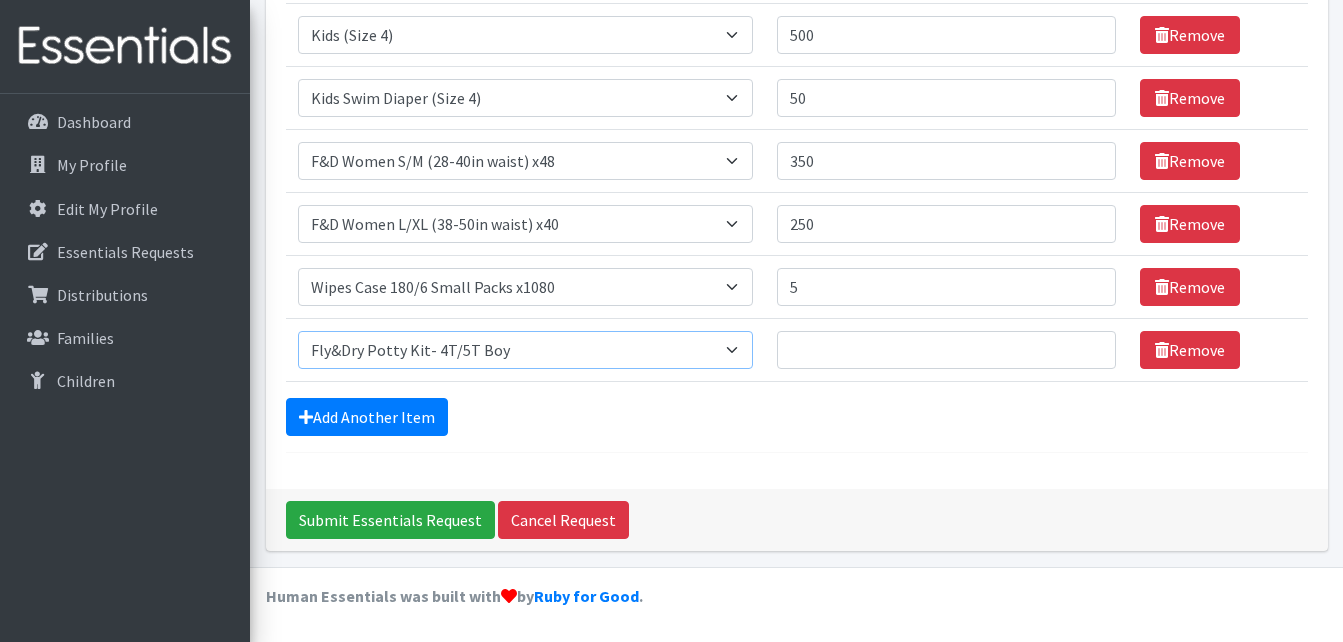click on "Select an item
F&D Men L/XL (38-50in waist) x48
F&D Men S/M (28-40in waist) x56
F&D Women L/XL (38-50in waist) x40
F&D Women S/M (28-40in waist) x48
Fly&Dry Potty Kit- 2T/3T Boy
Fly&Dry Potty Kit- 2T/3T Girl
Fly&Dry Potty Kit- 3T/4T Boy
Fly&Dry Potty Kit- 3T/4T Girl
Fly&Dry Potty Kit- 4T/5T Boy
Kids (Newborn)
Kids (Size 1)
Kids (Size 2)
Kids (Size 3)
Kids (Size 4)
Kids (Size 5)
Kids (Size 6)
Kids Swim Diaper (Size 4)
Kids Swim Diaper (Size 5)
Pull-Ups Case 2T/3T x68
Pull-Ups Case 3T/4T x64
Pull-Ups Case 4T/5T x56
TBPB Period Pad Kit (25ct + 5 liners)
TBPB Period Tampon Kit (25ct + 5 liners)
Tidal Babe Only - Kit, Large Cup
Tidal Babe Only - Kit, Refill for Cup
Tidal Babe Only - Kit, Small Cup
Wipes Case 180/6 Small Packs x1080" at bounding box center [526, 350] 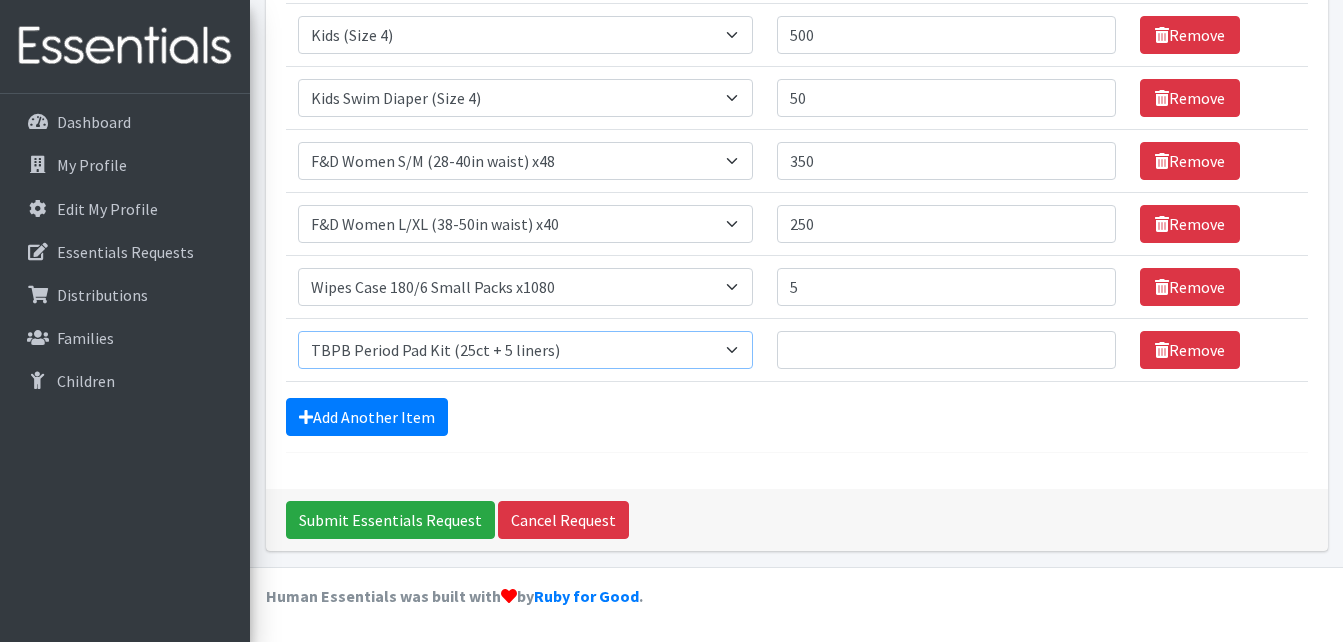 click on "Select an item
F&D Men L/XL (38-50in waist) x48
F&D Men S/M (28-40in waist) x56
F&D Women L/XL (38-50in waist) x40
F&D Women S/M (28-40in waist) x48
Fly&Dry Potty Kit- 2T/3T Boy
Fly&Dry Potty Kit- 2T/3T Girl
Fly&Dry Potty Kit- 3T/4T Boy
Fly&Dry Potty Kit- 3T/4T Girl
Fly&Dry Potty Kit- 4T/5T Boy
Kids (Newborn)
Kids (Size 1)
Kids (Size 2)
Kids (Size 3)
Kids (Size 4)
Kids (Size 5)
Kids (Size 6)
Kids Swim Diaper (Size 4)
Kids Swim Diaper (Size 5)
Pull-Ups Case 2T/3T x68
Pull-Ups Case 3T/4T x64
Pull-Ups Case 4T/5T x56
TBPB Period Pad Kit (25ct + 5 liners)
TBPB Period Tampon Kit (25ct + 5 liners)
Tidal Babe Only - Kit, Large Cup
Tidal Babe Only - Kit, Refill for Cup
Tidal Babe Only - Kit, Small Cup
Wipes Case 180/6 Small Packs x1080" at bounding box center (526, 350) 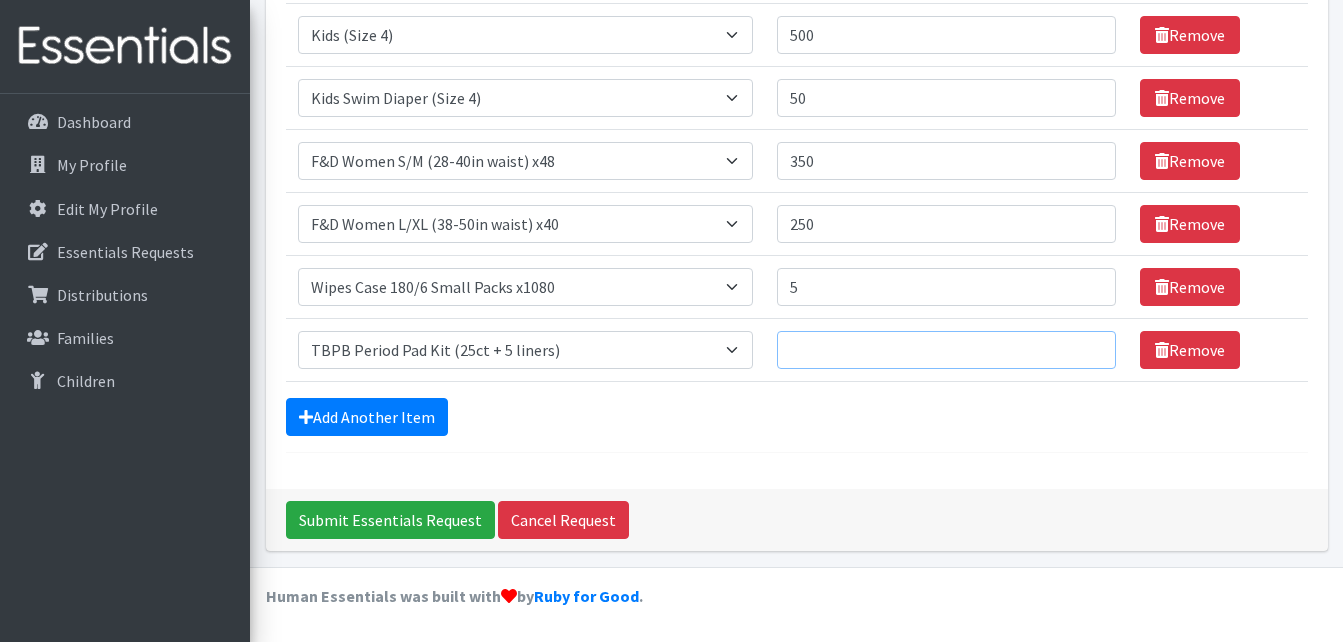 click on "Quantity" at bounding box center (946, 350) 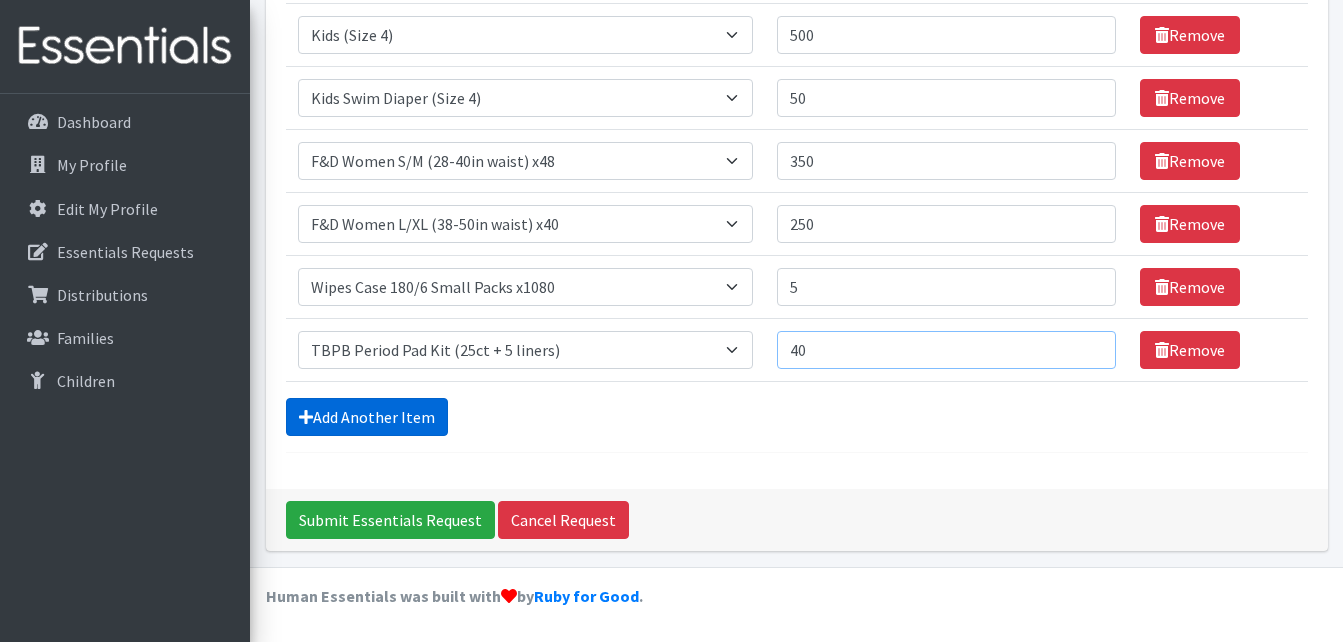 type on "40" 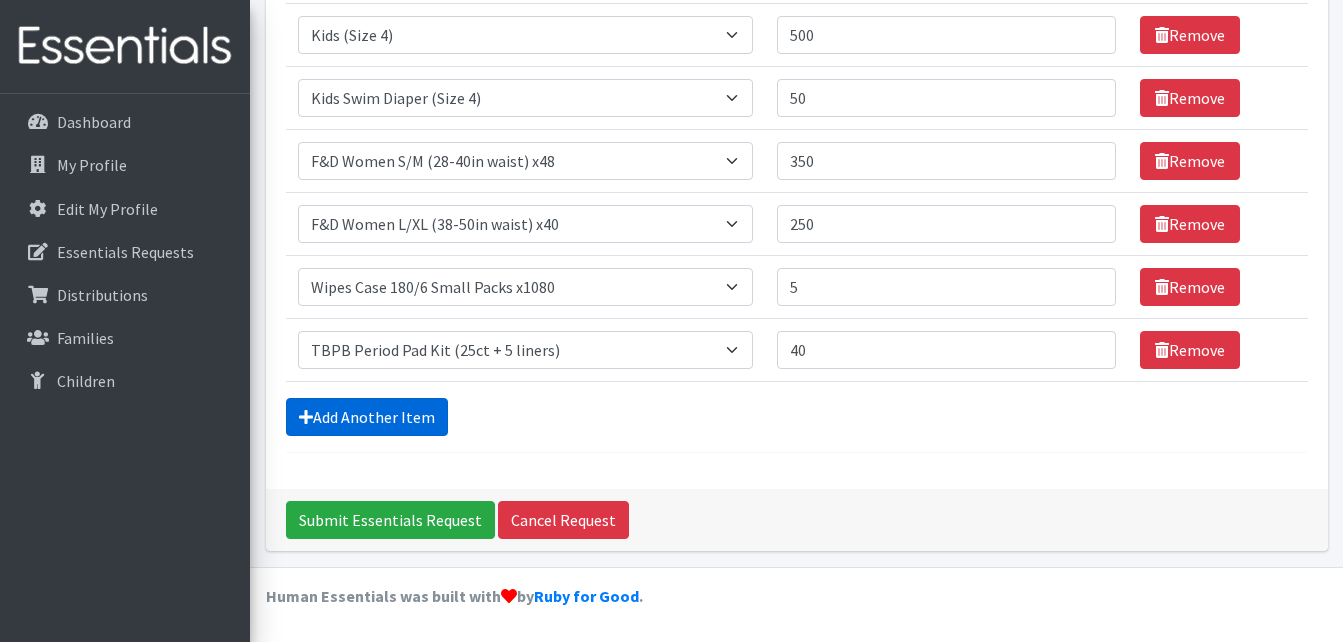 click on "Add Another Item" at bounding box center (367, 417) 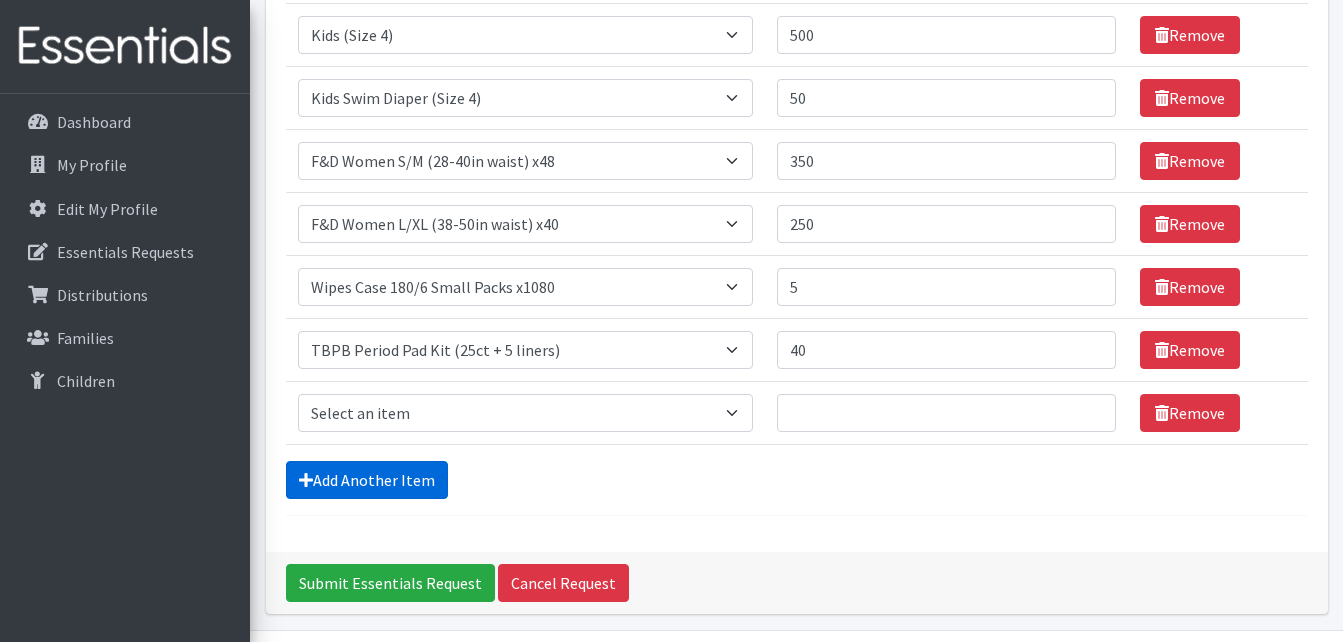 scroll, scrollTop: 622, scrollLeft: 0, axis: vertical 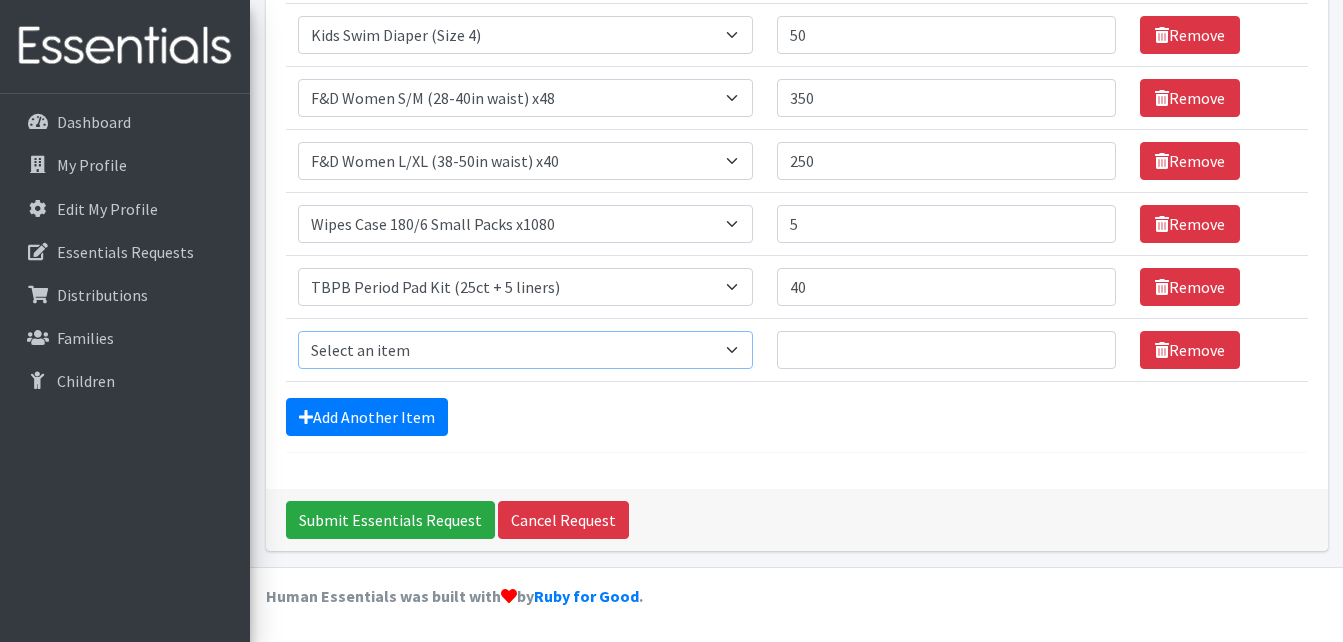 click on "Select an item
F&D Men L/XL (38-50in waist) x48
F&D Men S/M (28-40in waist) x56
F&D Women L/XL (38-50in waist) x40
F&D Women S/M (28-40in waist) x48
Fly&Dry Potty Kit- 2T/3T Boy
Fly&Dry Potty Kit- 2T/3T Girl
Fly&Dry Potty Kit- 3T/4T Boy
Fly&Dry Potty Kit- 3T/4T Girl
Fly&Dry Potty Kit- 4T/5T Boy
Kids (Newborn)
Kids (Size 1)
Kids (Size 2)
Kids (Size 3)
Kids (Size 4)
Kids (Size 5)
Kids (Size 6)
Kids Swim Diaper (Size 4)
Kids Swim Diaper (Size 5)
Pull-Ups Case 2T/3T x68
Pull-Ups Case 3T/4T x64
Pull-Ups Case 4T/5T x56
TBPB Period Pad Kit (25ct + 5 liners)
TBPB Period Tampon Kit (25ct + 5 liners)
Tidal Babe Only - Kit, Large Cup
Tidal Babe Only - Kit, Refill for Cup
Tidal Babe Only - Kit, Small Cup
Wipes Case 180/6 Small Packs x1080" at bounding box center (526, 350) 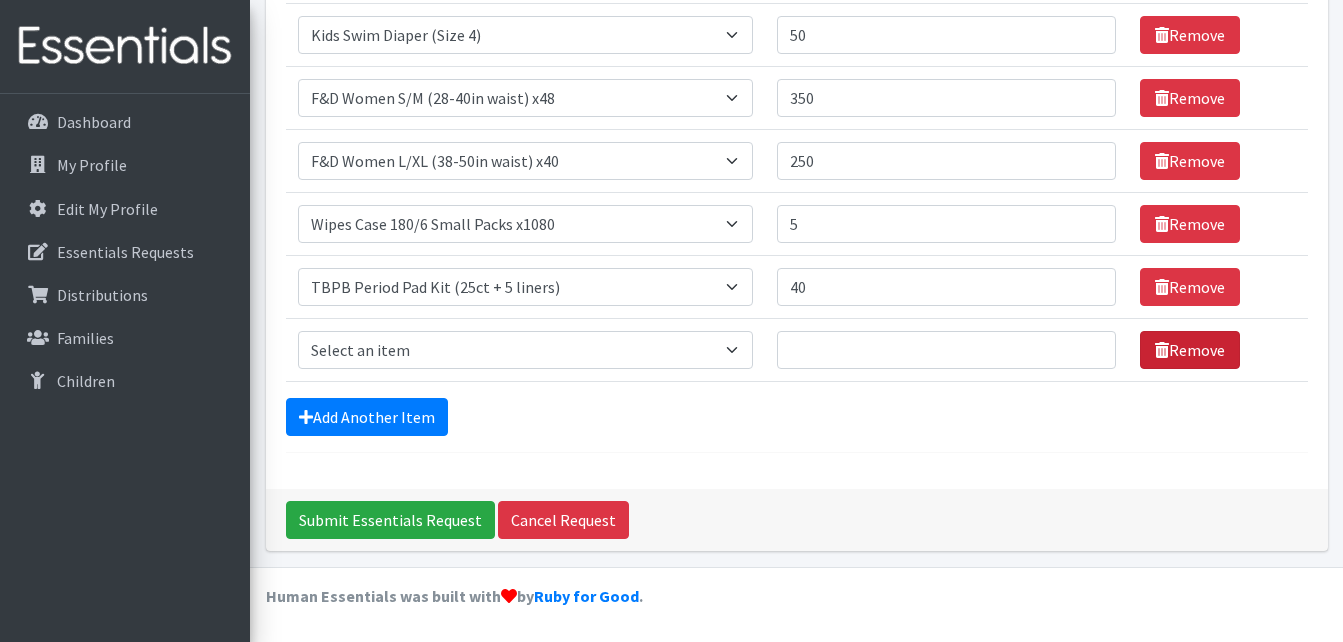 click on "Remove" at bounding box center (1190, 350) 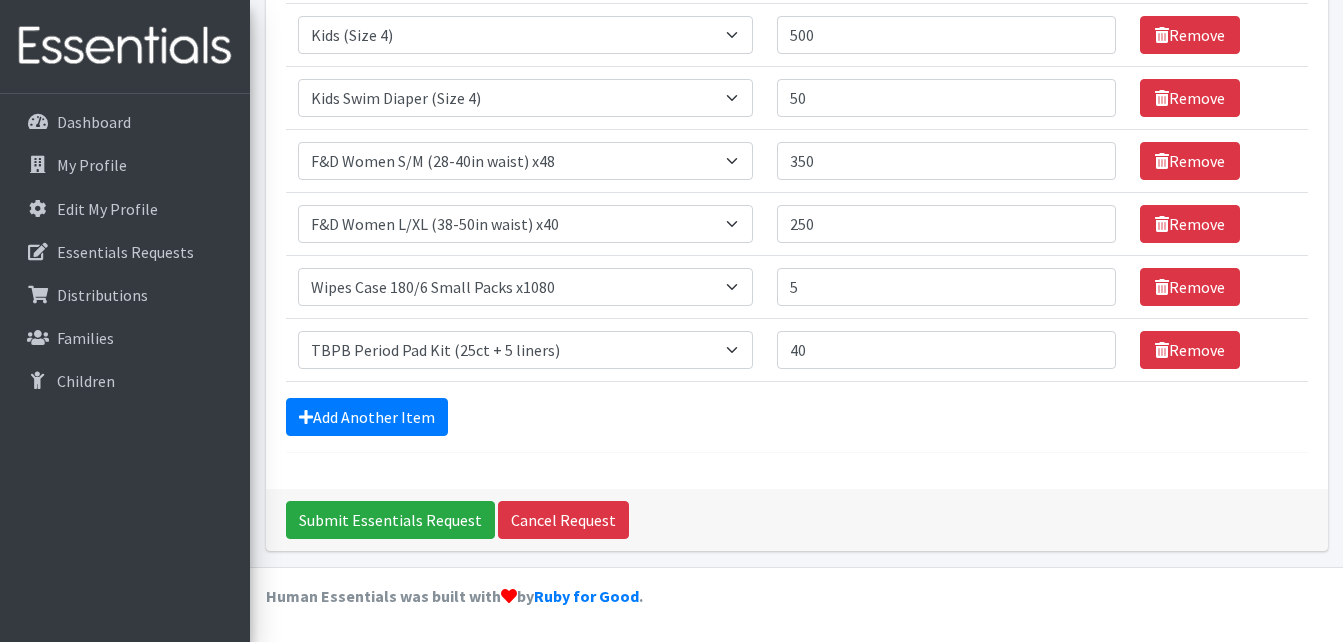 scroll, scrollTop: 559, scrollLeft: 0, axis: vertical 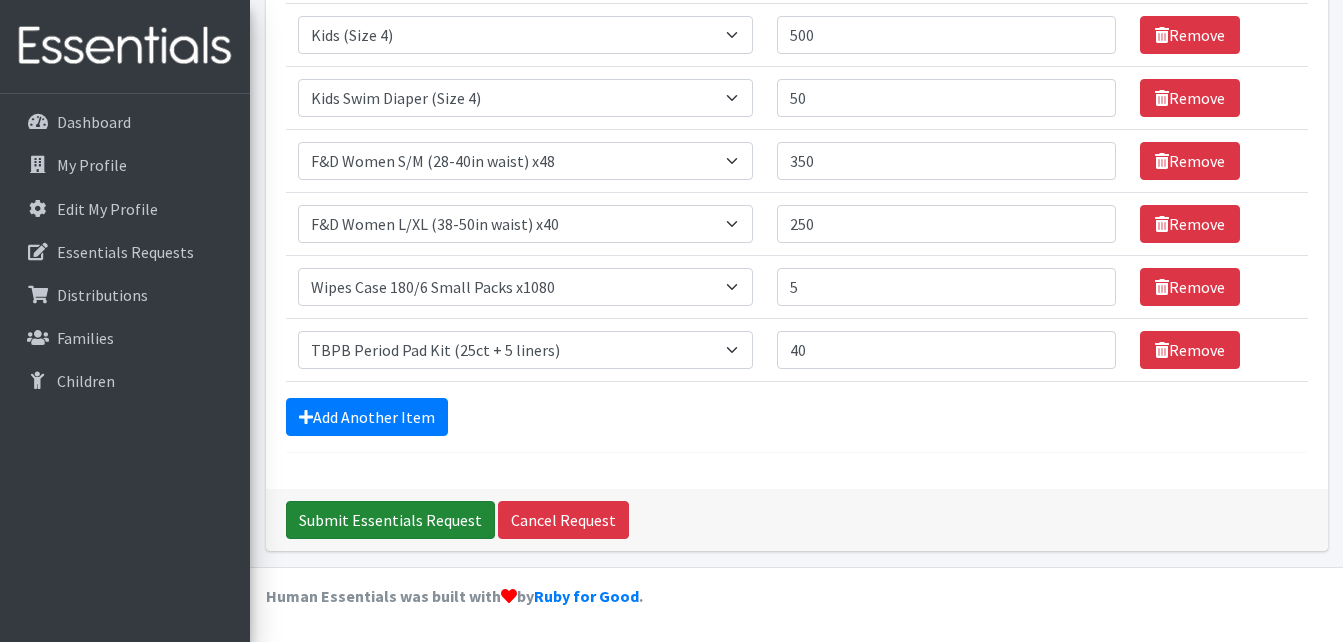 click on "Submit Essentials Request" at bounding box center [390, 520] 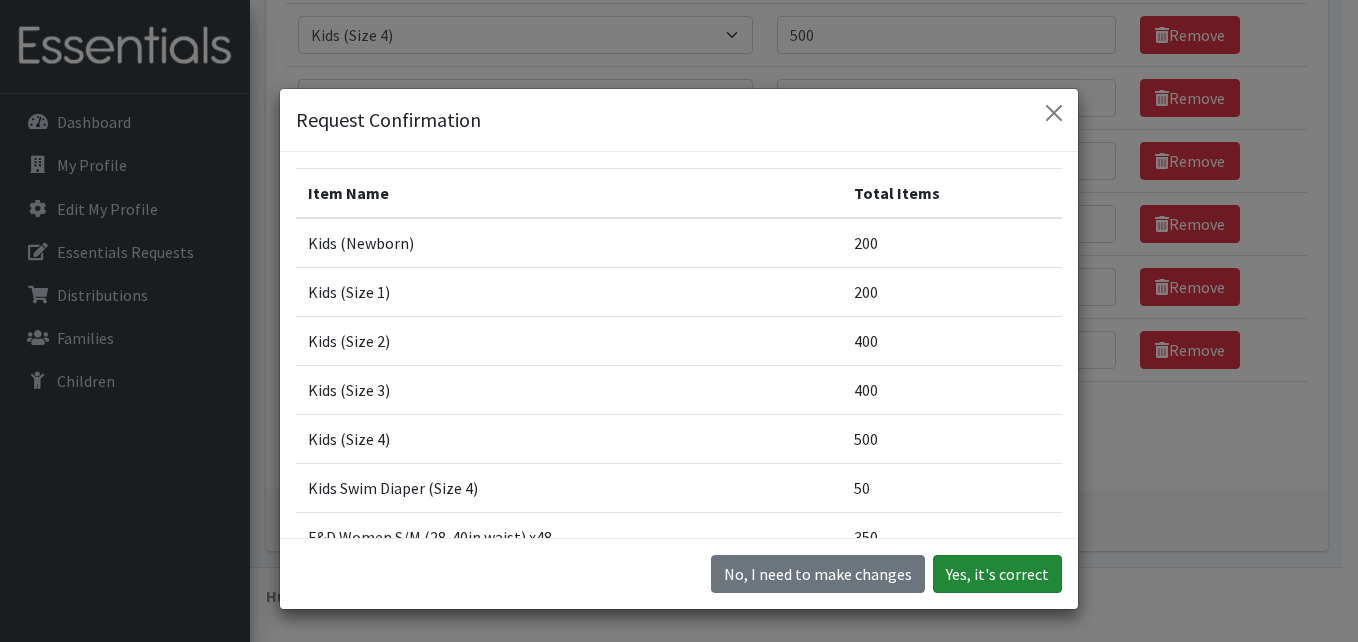 click on "Yes, it's correct" at bounding box center [997, 574] 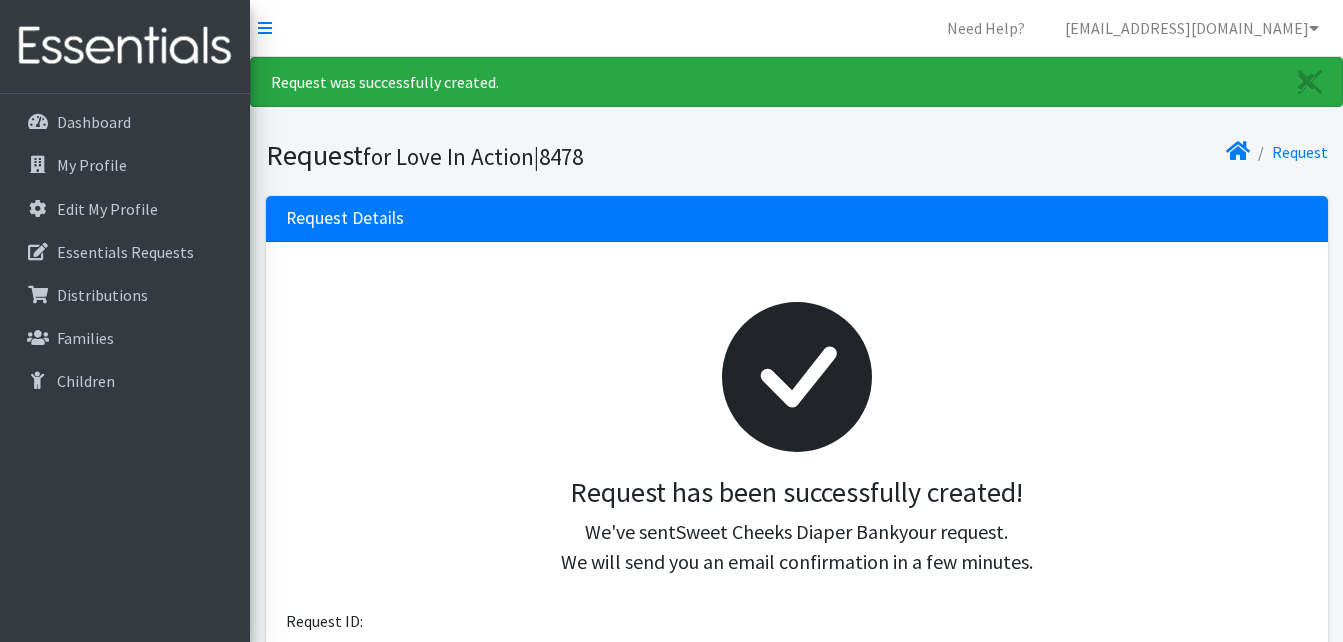 scroll, scrollTop: 0, scrollLeft: 0, axis: both 